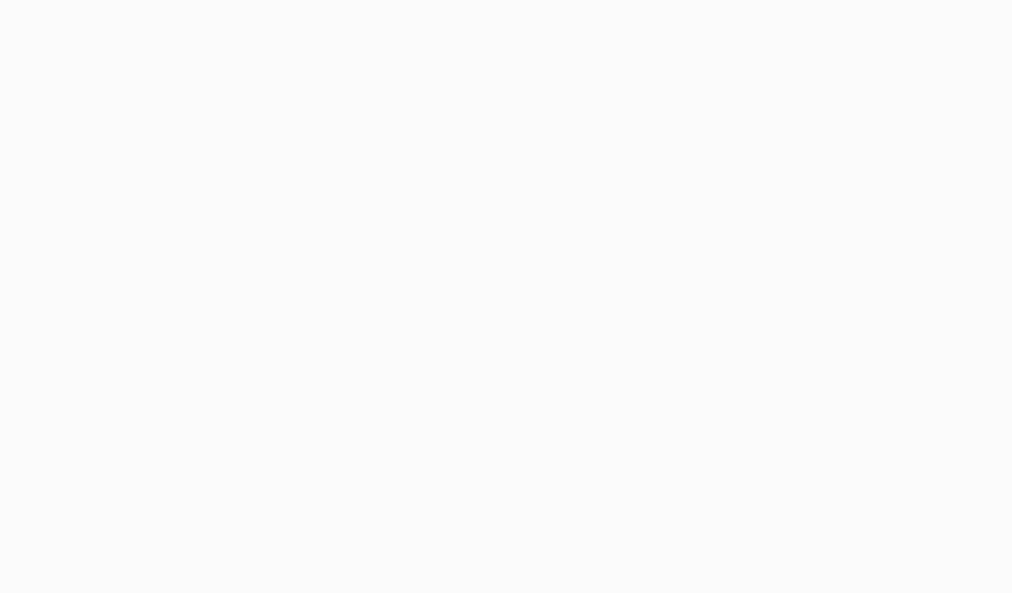 scroll, scrollTop: 0, scrollLeft: 0, axis: both 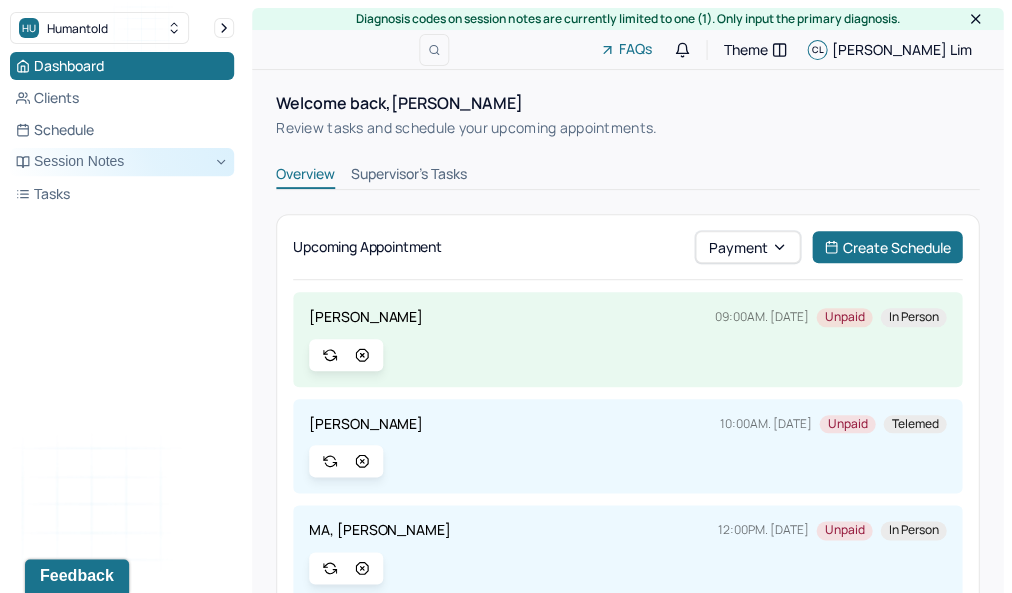 click on "Session Notes" at bounding box center (122, 162) 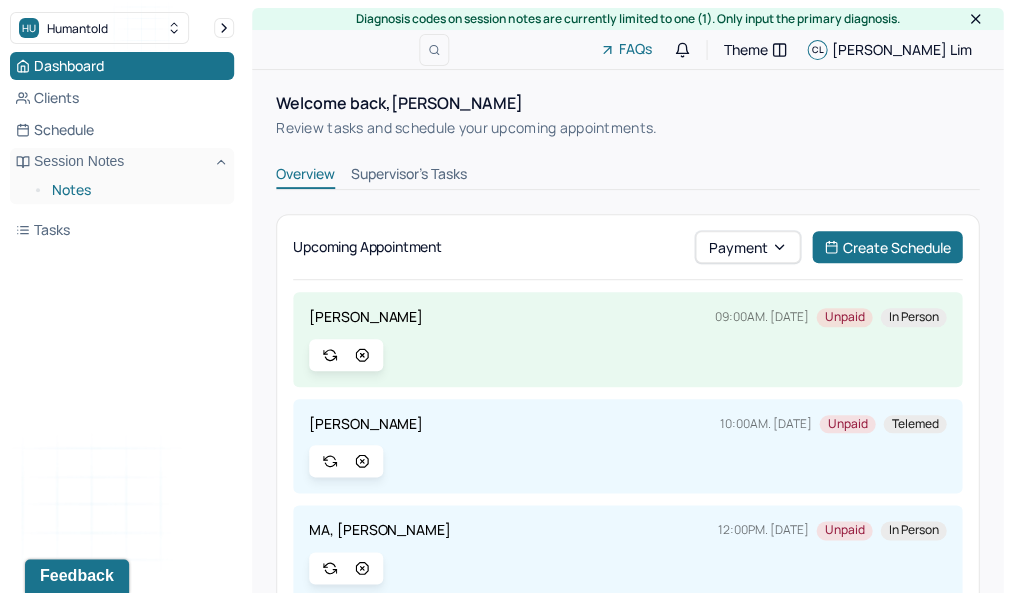 click on "Notes" at bounding box center (135, 190) 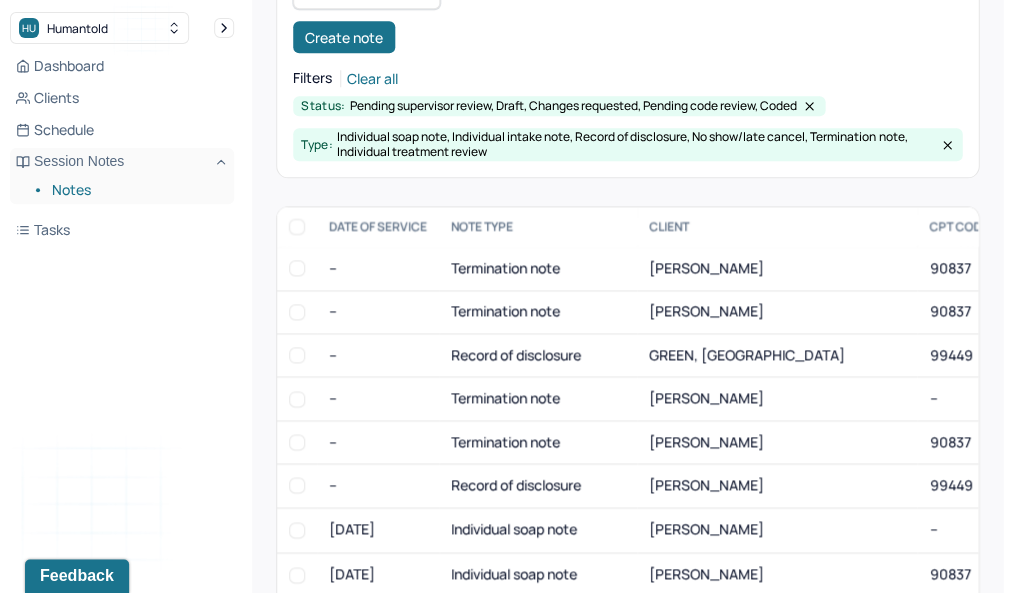 scroll, scrollTop: 284, scrollLeft: 0, axis: vertical 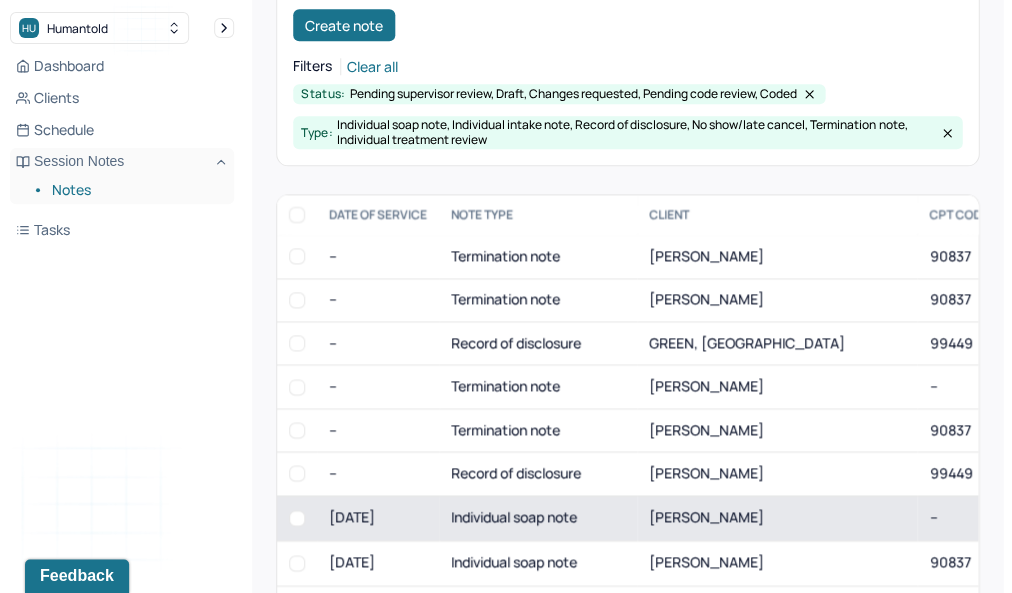 click on "Individual soap note" at bounding box center [538, 517] 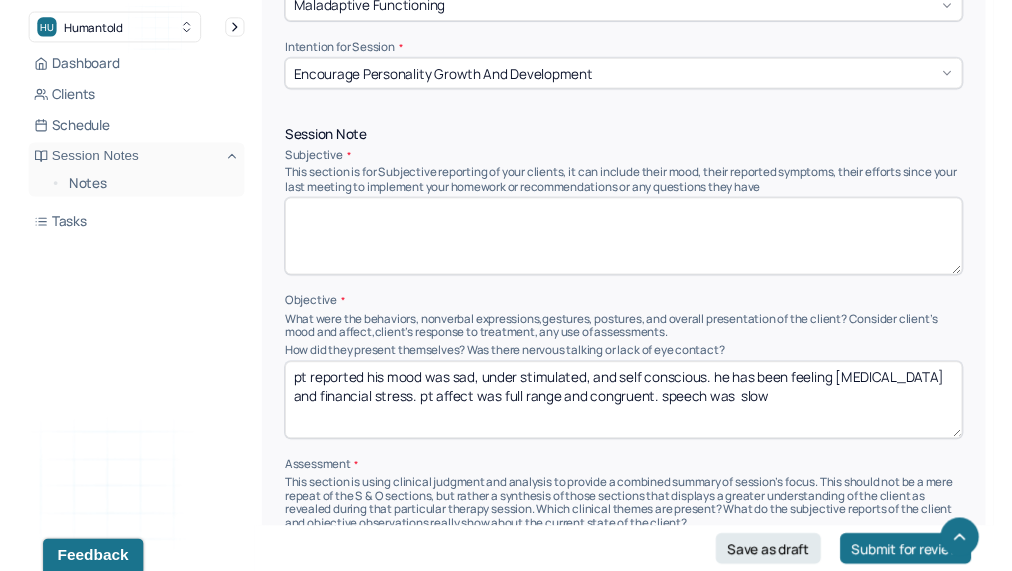 scroll, scrollTop: 1133, scrollLeft: 0, axis: vertical 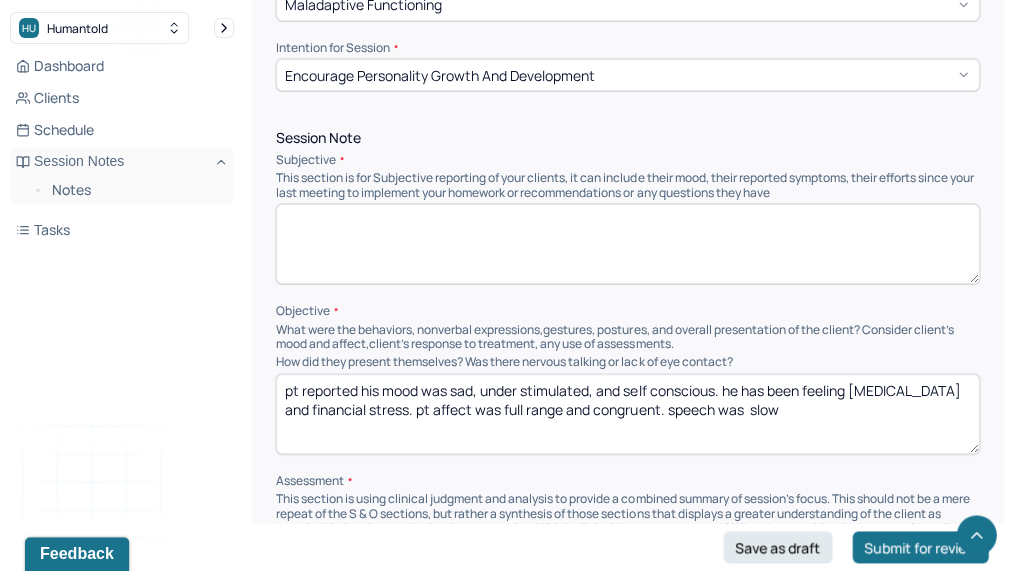 click at bounding box center [627, 244] 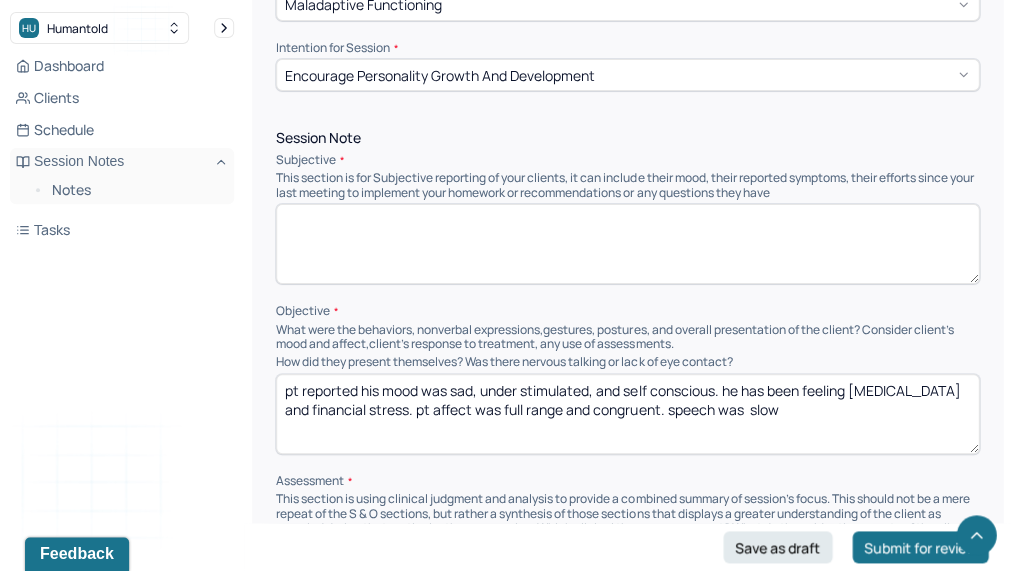 paste on "Pt reports that he has been feeling ashamed and stressed because he has to ask his parents for money to be able to afford food in the upcoming days. He has been feeling anxious due to the nervousness about potential judgment and disappointment by his parents. He reports that he continues to try to see employment, but has been struggling with his applications. He reports that he has been trying to be more productive and feels positively about it" 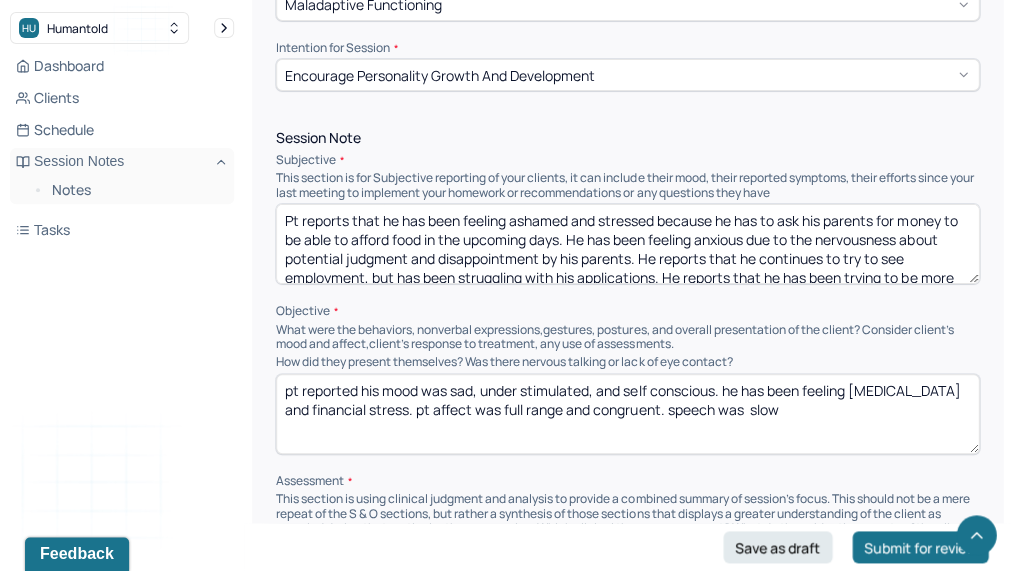 scroll, scrollTop: 48, scrollLeft: 0, axis: vertical 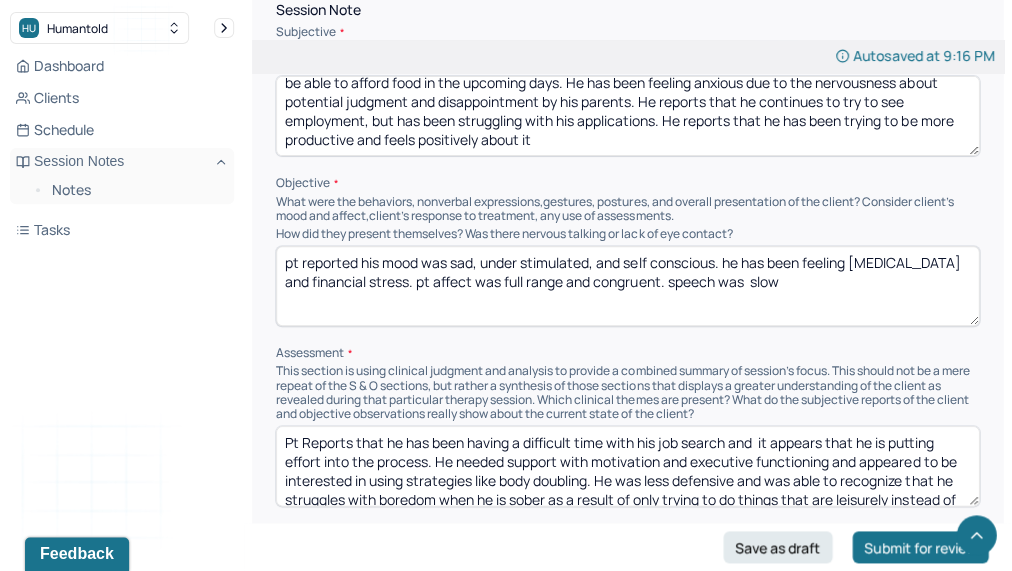 type on "Pt reports that he has been feeling ashamed and stressed because he has to ask his parents for money to be able to afford food in the upcoming days. He has been feeling anxious due to the nervousness about potential judgment and disappointment by his parents. He reports that he continues to try to see employment, but has been struggling with his applications. He reports that he has been trying to be more productive and feels positively about it" 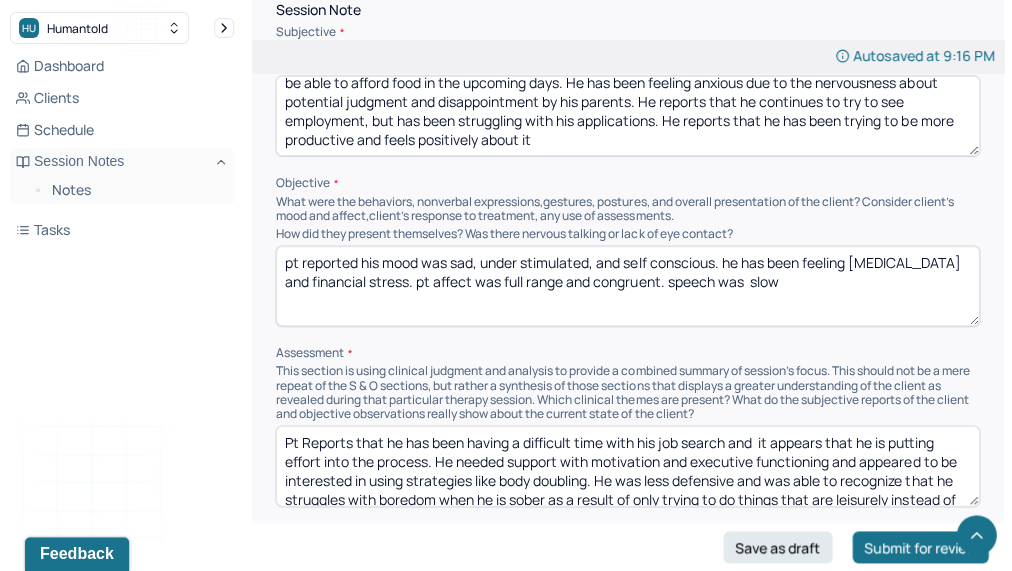 drag, startPoint x: 483, startPoint y: 257, endPoint x: 593, endPoint y: 252, distance: 110.11358 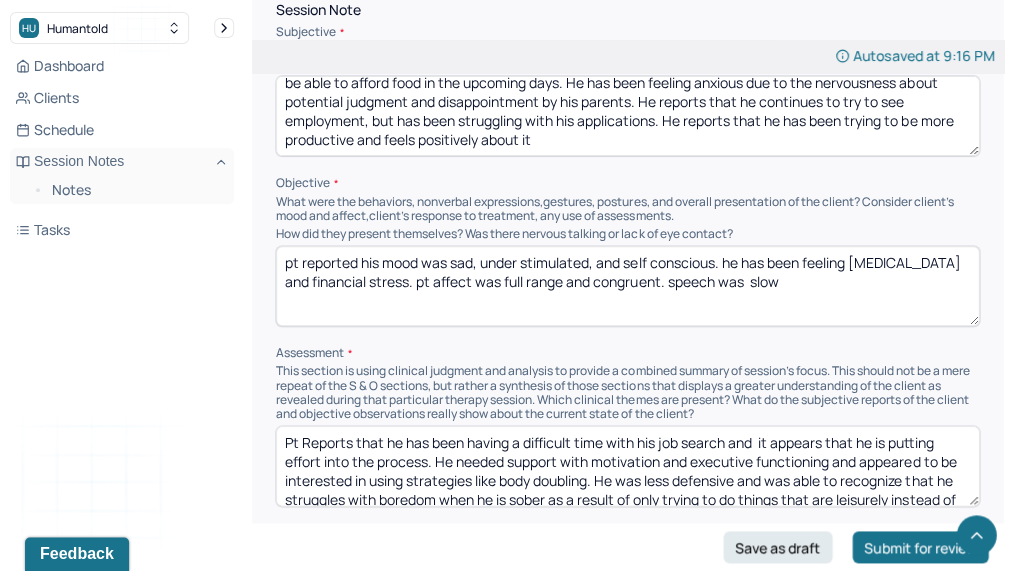 click on "pt reported his mood was sad, under stimulated, and self conscious. he has been feeling [MEDICAL_DATA] and financial stress. pt affect was full range and congruent. speech was  slow" at bounding box center (627, 286) 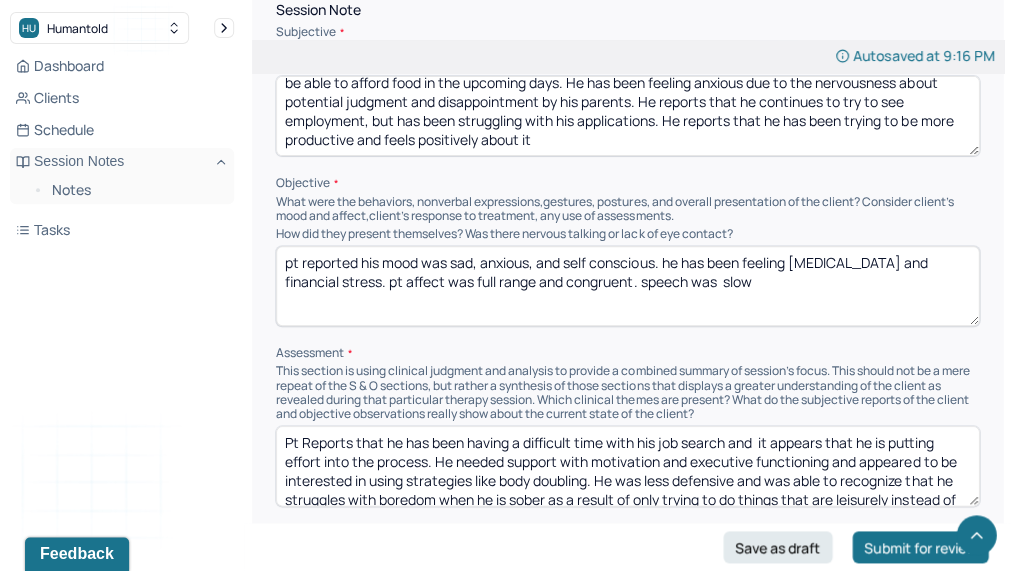 drag, startPoint x: 885, startPoint y: 258, endPoint x: 793, endPoint y: 251, distance: 92.26592 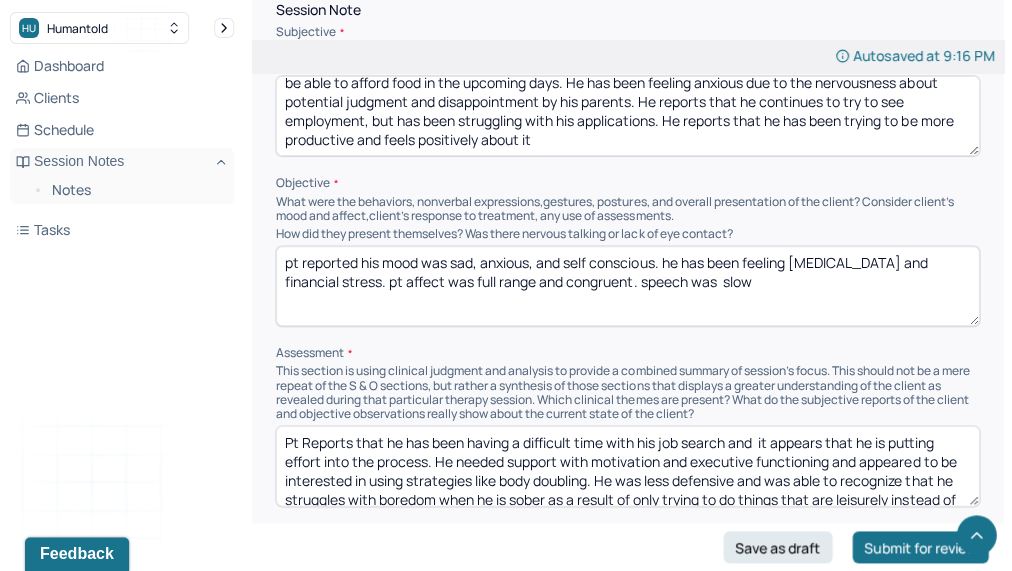 click on "pt reported his mood was sad, anxious, and self conscious. he has been feeling [MEDICAL_DATA] and financial stress. pt affect was full range and congruent. speech was  slow" at bounding box center (627, 286) 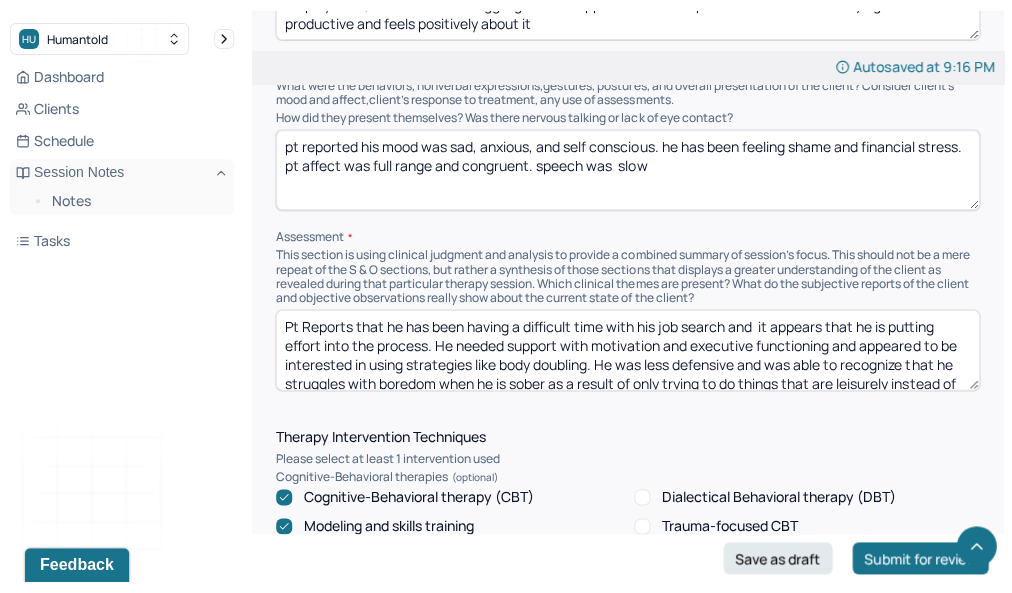 scroll, scrollTop: 1404, scrollLeft: 0, axis: vertical 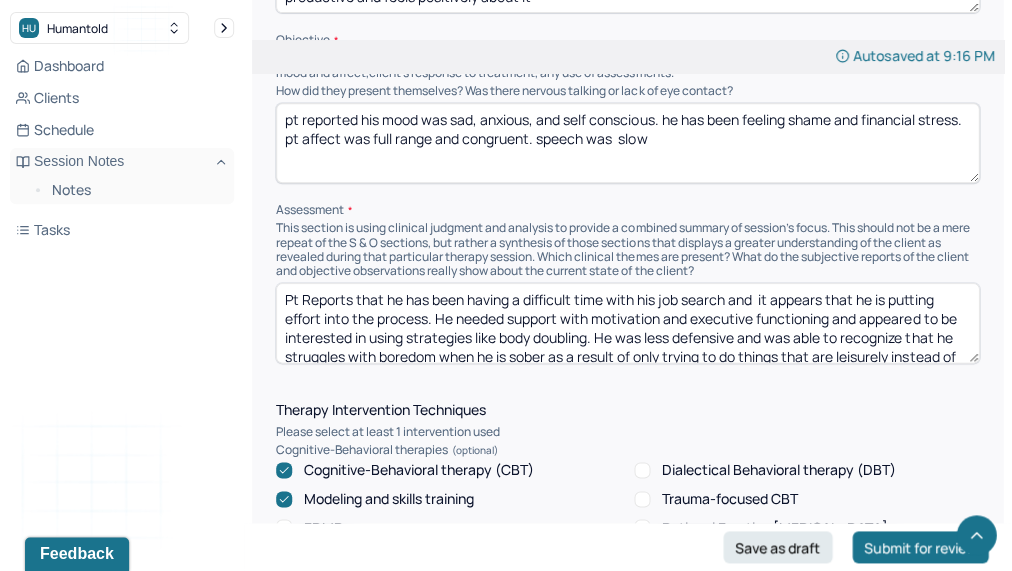 type on "pt reported his mood was sad, anxious, and self conscious. he has been feeling shame and financial stress. pt affect was full range and congruent. speech was  slow" 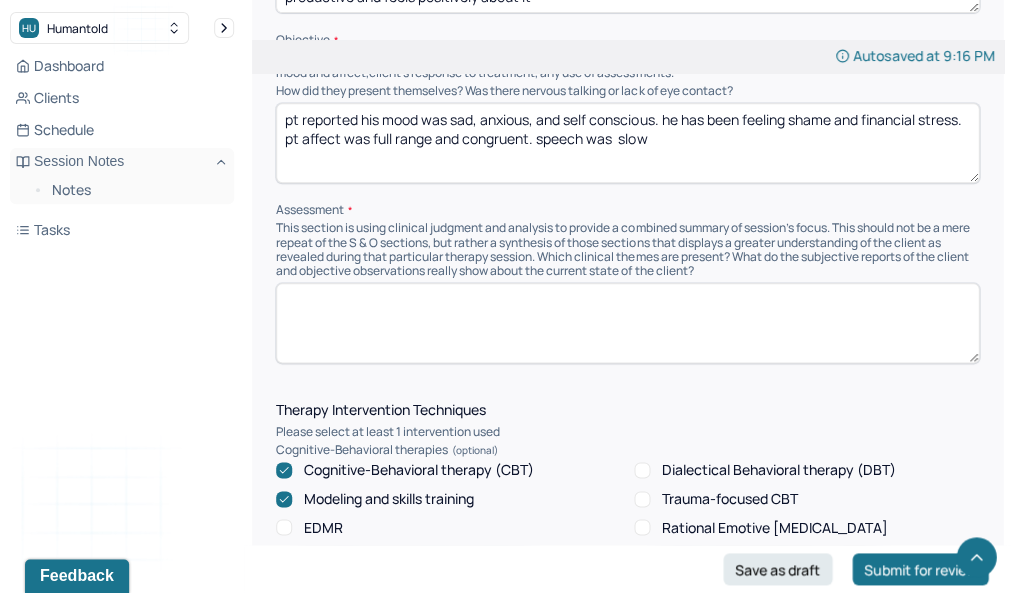 paste on "Pt has been following through with some interventions and has been receptive to suggestions provided in sessions. He has been able to feel more positive as a result of the steps he has taken to resolve small issues that were frustrating him for some time such as removing cat fur from his carpet and spending time with healthy coping strategies, and healthy past times. Pt continues to struggle view stable self esteem but has been less negative in his self talk and has more situational confidence" 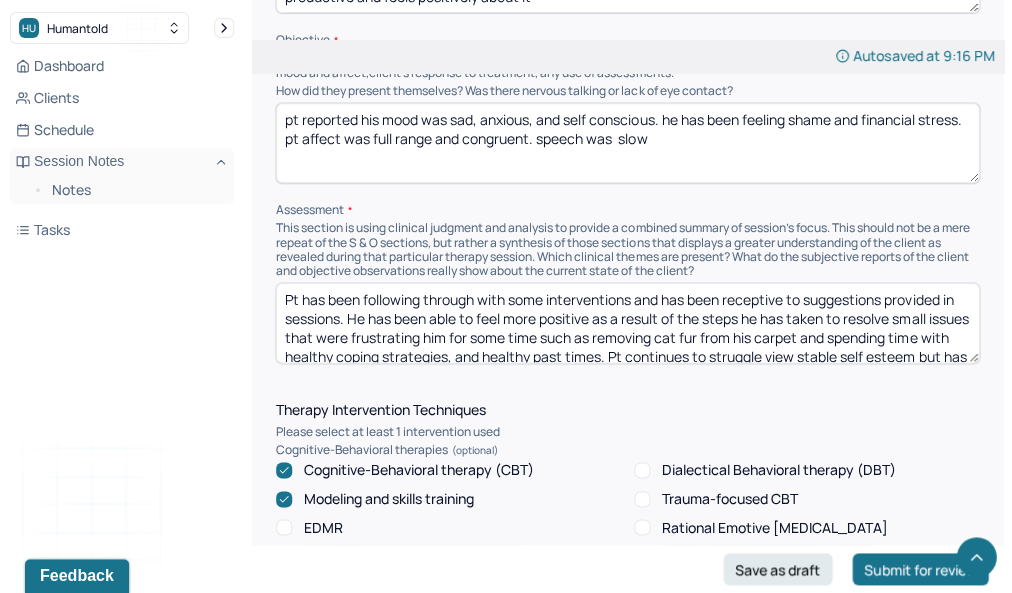 scroll, scrollTop: 29, scrollLeft: 0, axis: vertical 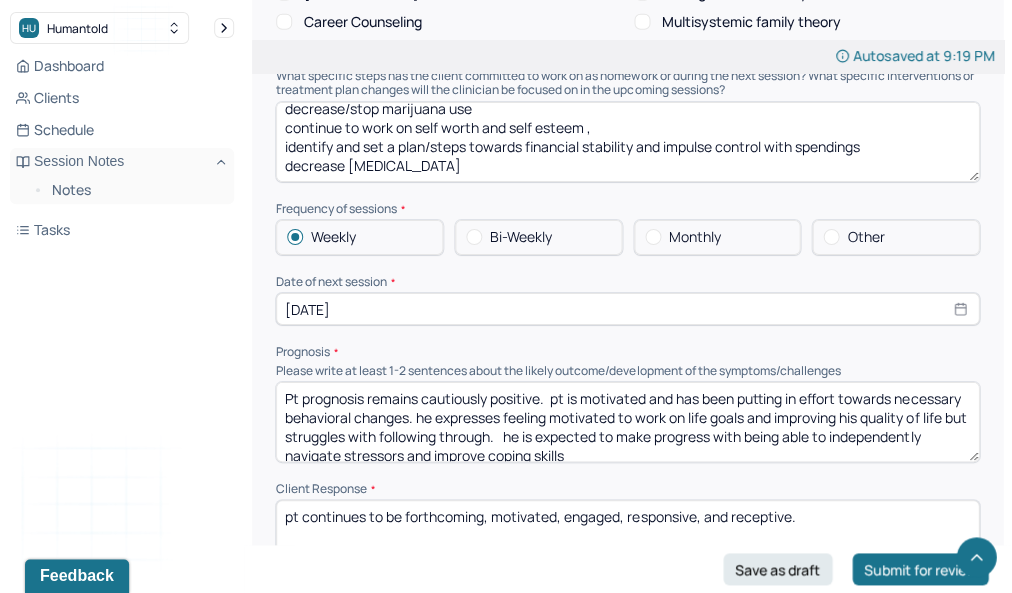 type on "Pt has been following through with some interventions and has been receptive to suggestions provided in sessions. He has been able to feel more positive as a result of the steps he has taken to resolve small issues that were frustrating him for some time such as removing cat fur from his carpet and spending time with healthy coping strategies, and healthy past times. Pt continues to struggle view stable self esteem but has been less negative in his self talk and has more situational confidence" 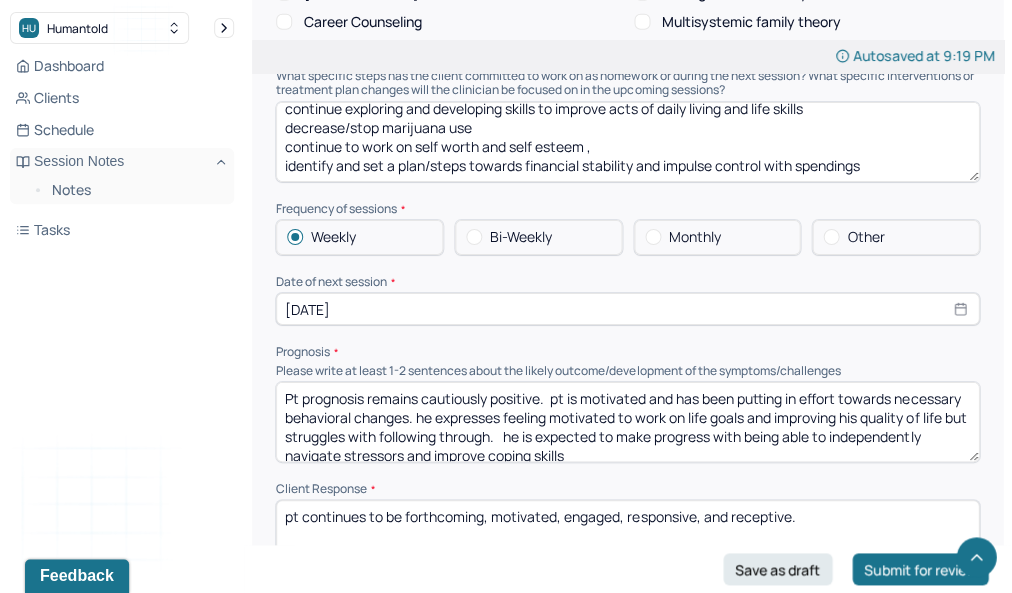 scroll, scrollTop: 10, scrollLeft: 0, axis: vertical 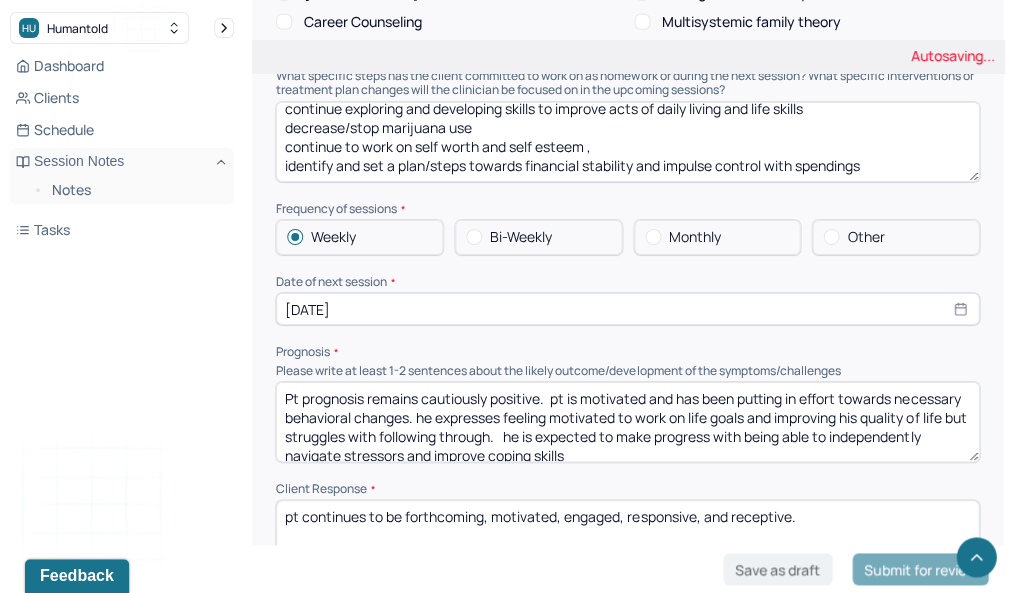 type on "continue exploring and developing skills to improve acts of daily living and life skills
decrease/stop marijuana use
continue to work on self worth and self esteem ,
identify and set a plan/steps towards financial stability and impulse control with spendings" 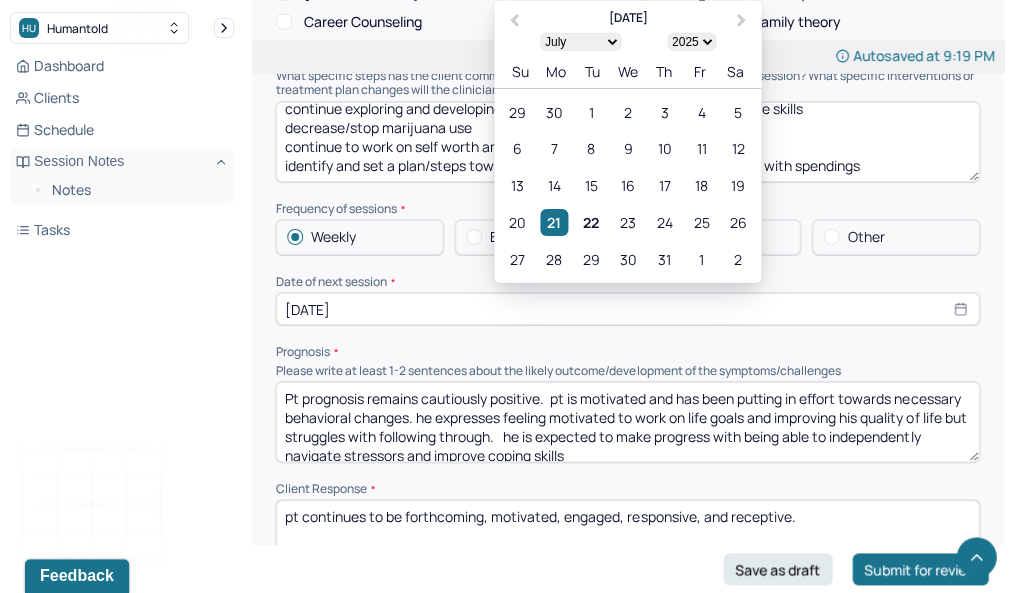 click on "[DATE]" at bounding box center (627, 309) 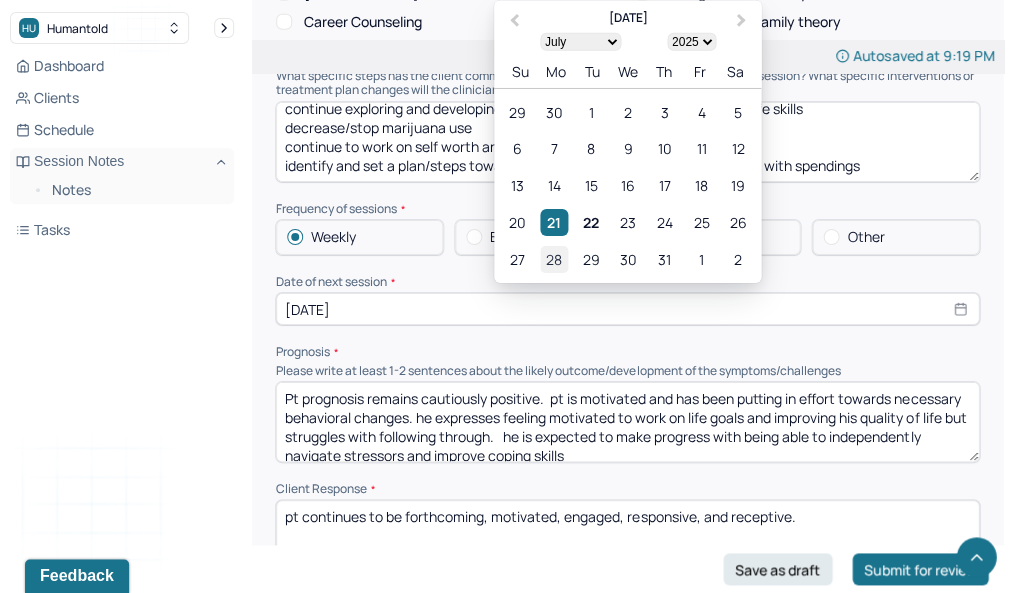 click on "28" at bounding box center (553, 259) 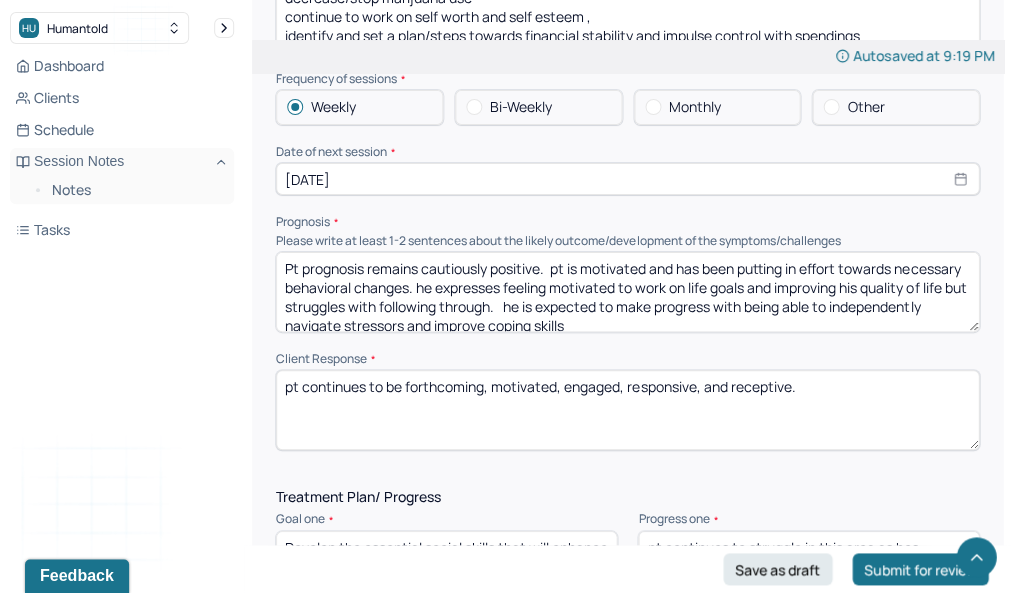 scroll, scrollTop: 2420, scrollLeft: 0, axis: vertical 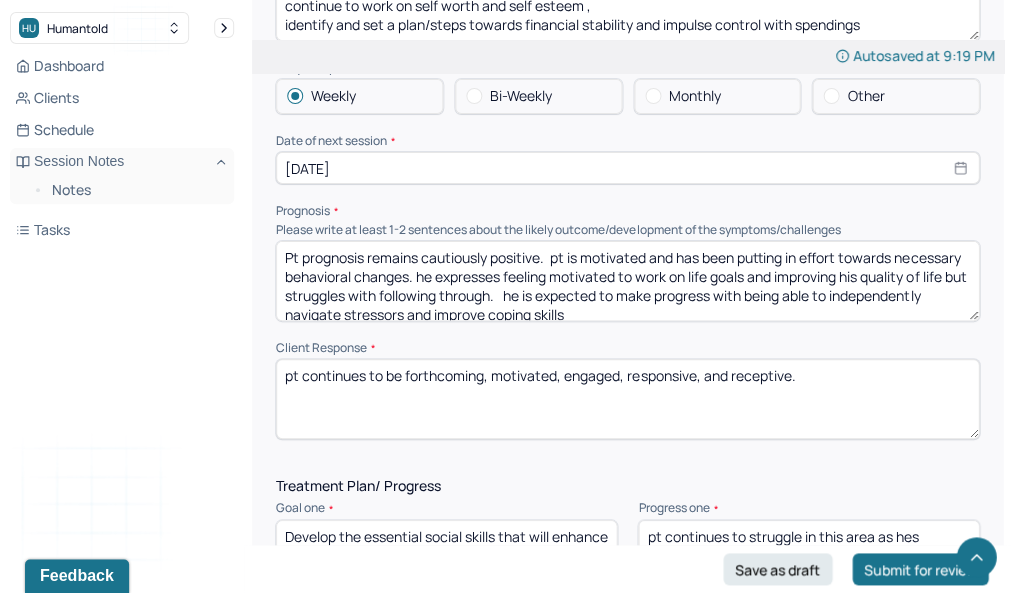 click on "Pt prognosis remains cautiously positive.  pt is motivated and has been putting in effort towards necessary behavioral changes. he expresses feeling motivated to work on life goals and improving his quality of life but struggles with following through.   he is expected to make progress with being able to independently navigate stressors and improve coping skills" at bounding box center [627, 281] 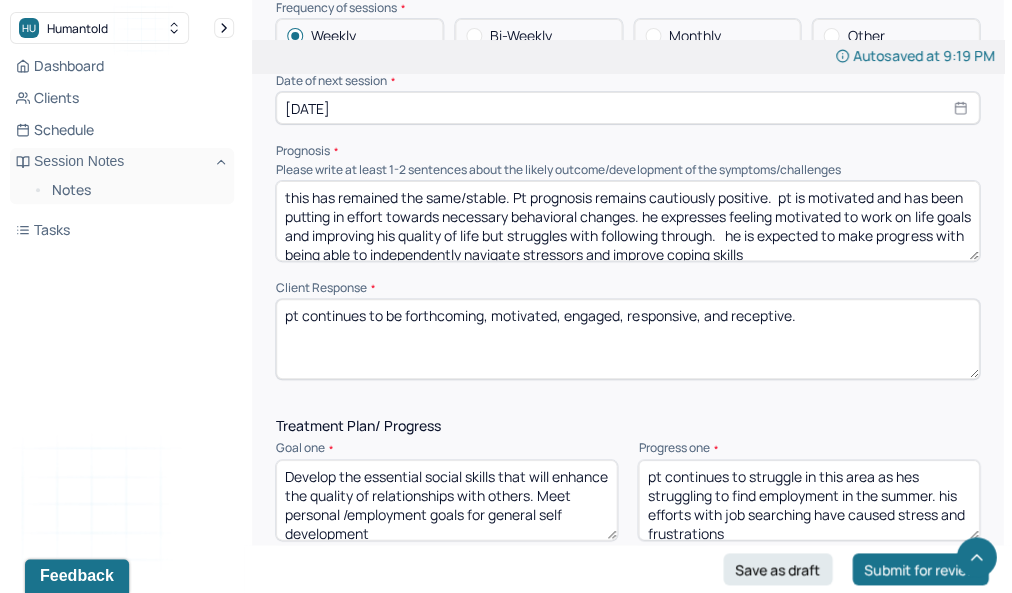 scroll, scrollTop: 2481, scrollLeft: 0, axis: vertical 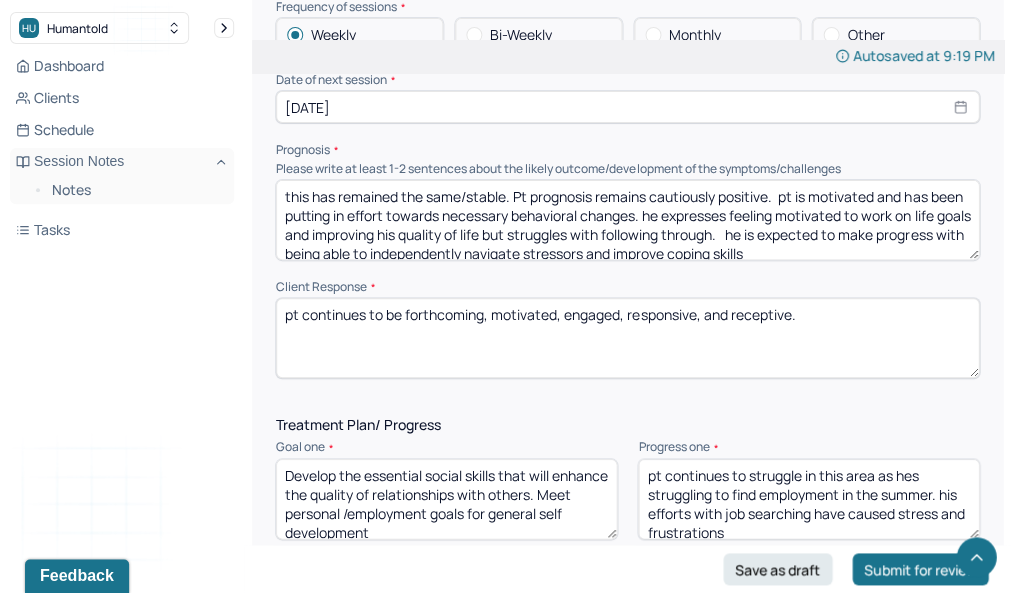 type on "this has remained the same/stable. Pt prognosis remains cautiously positive.  pt is motivated and has been putting in effort towards necessary behavioral changes. he expresses feeling motivated to work on life goals and improving his quality of life but struggles with following through.   he is expected to make progress with being able to independently navigate stressors and improve coping skills" 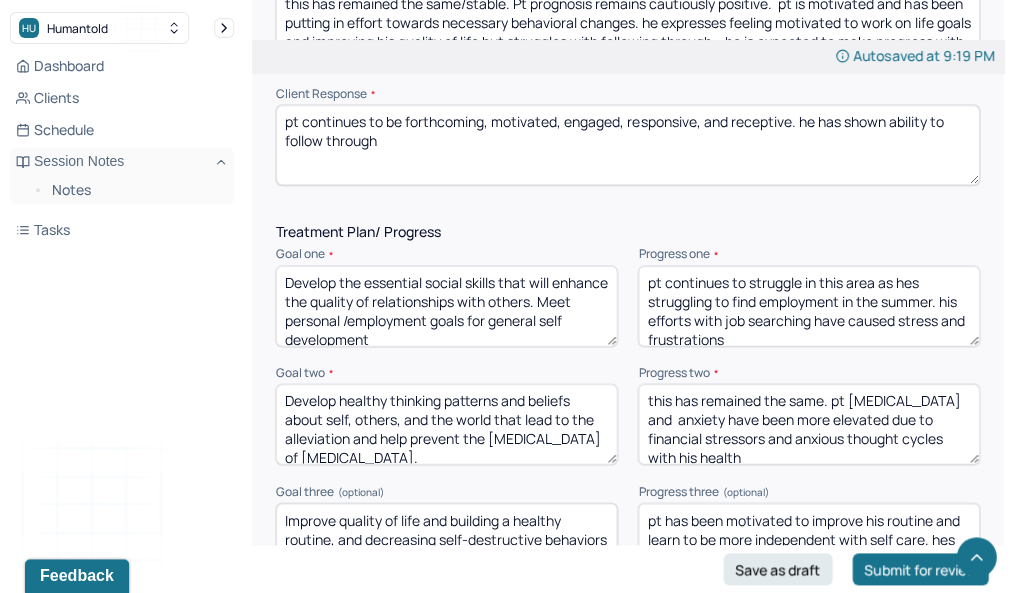 scroll, scrollTop: 2677, scrollLeft: 0, axis: vertical 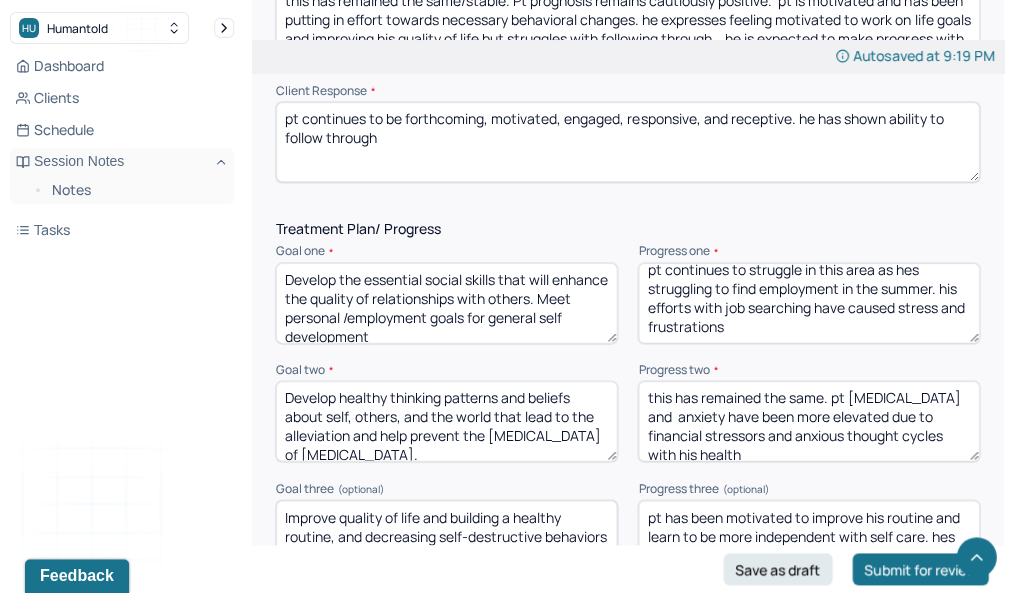 type on "pt continues to be forthcoming, motivated, engaged, responsive, and receptive. he has shown ability to follow through" 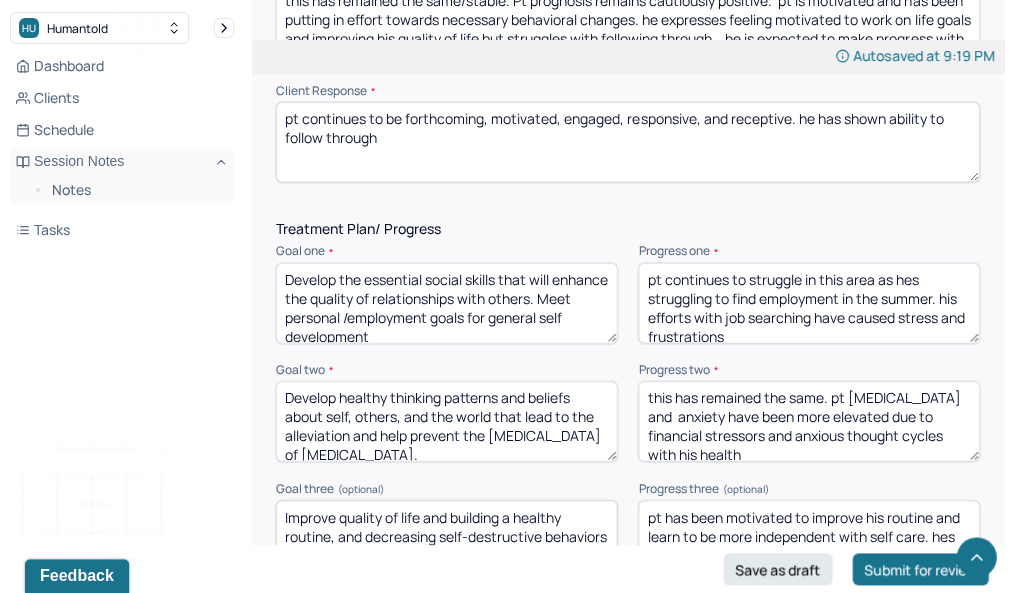 drag, startPoint x: 880, startPoint y: 262, endPoint x: 734, endPoint y: 269, distance: 146.16771 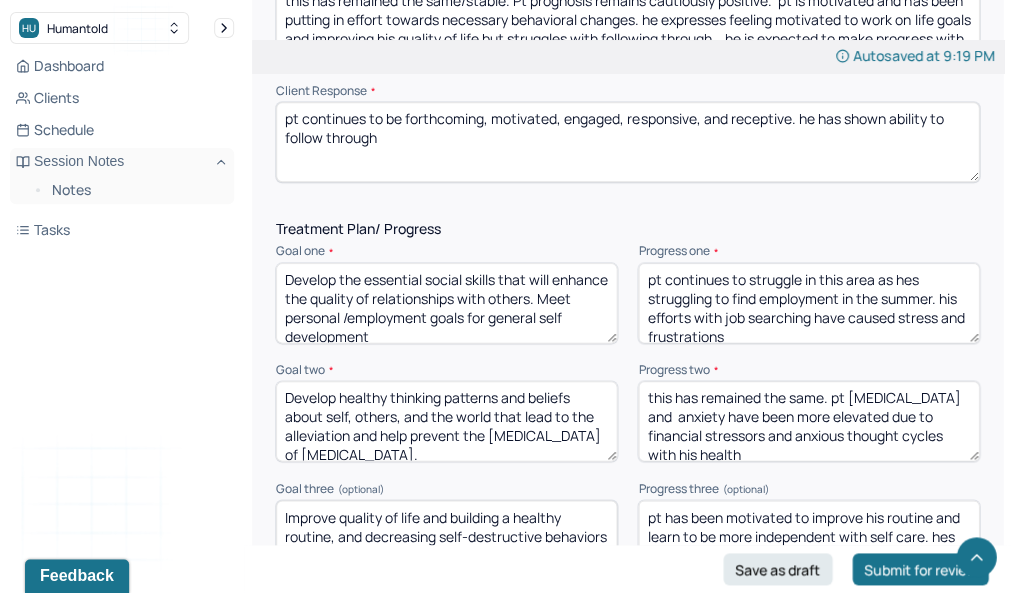 click on "pt continues to struggle in this area as hes struggling to find employment in the summer. his efforts with job searching have caused stress and frustrations" at bounding box center (808, 303) 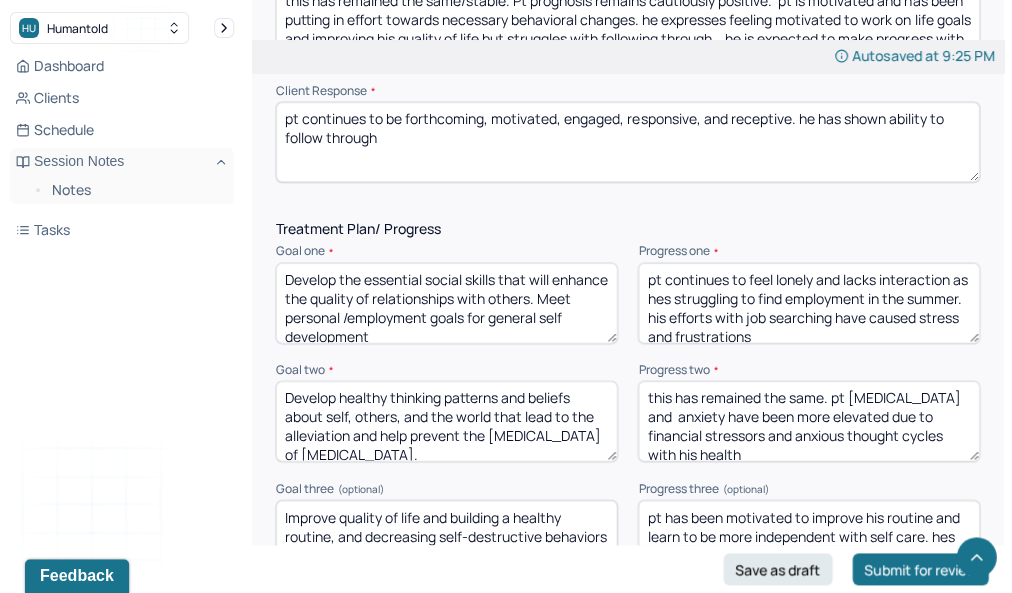 scroll, scrollTop: 10, scrollLeft: 0, axis: vertical 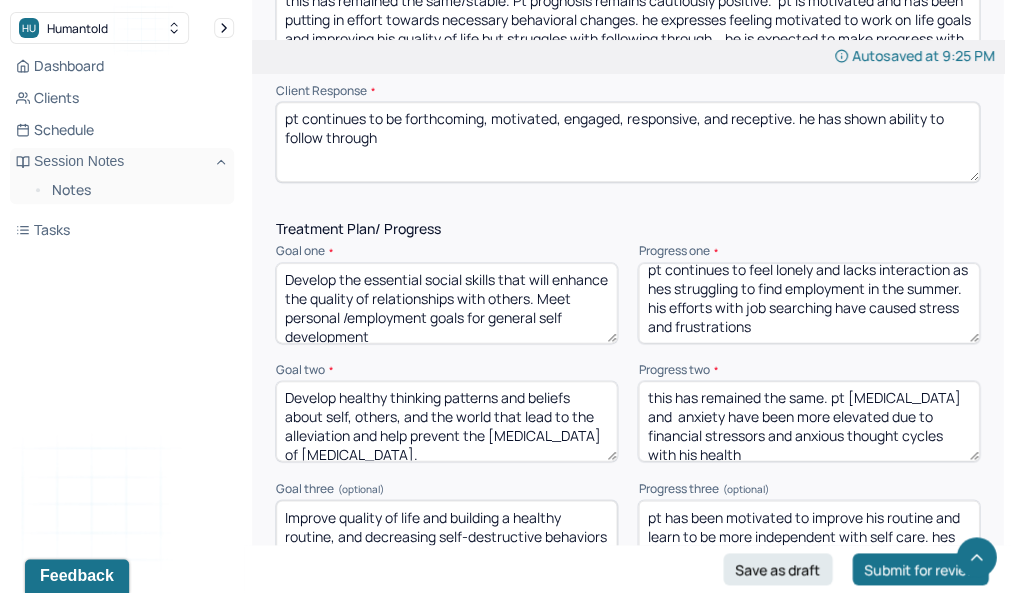 drag, startPoint x: 647, startPoint y: 311, endPoint x: 802, endPoint y: 377, distance: 168.46661 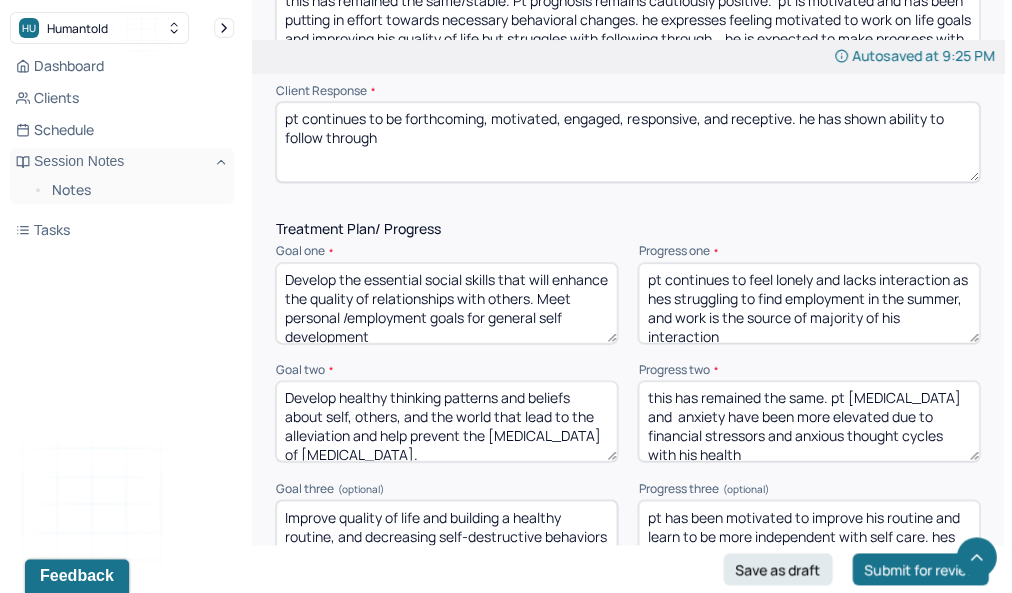 scroll, scrollTop: 4, scrollLeft: 0, axis: vertical 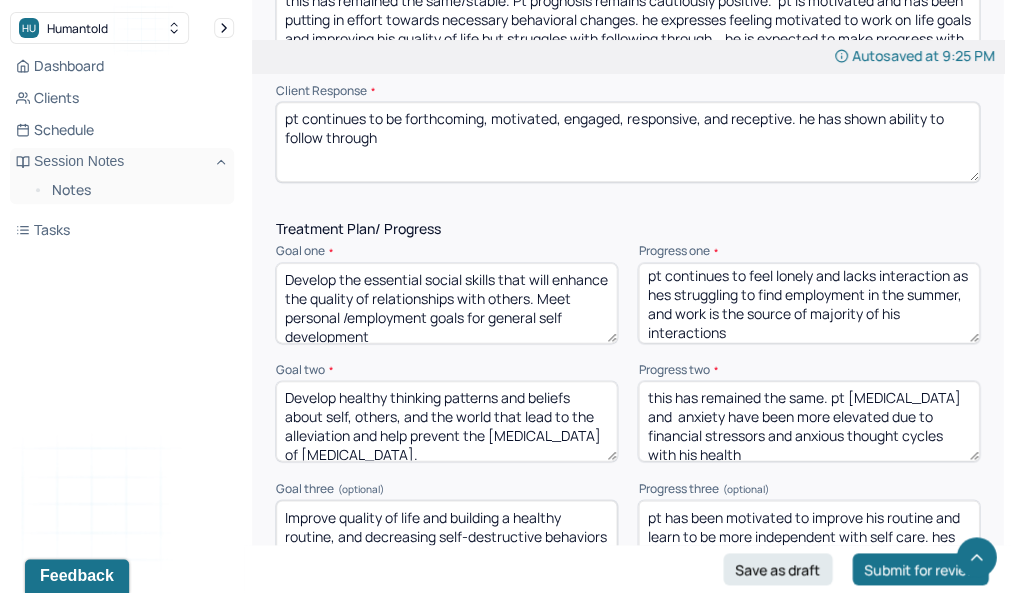 type on "pt continues to feel lonely and lacks interaction as hes struggling to find employment in the summer, and work is the source of majority of his interactions" 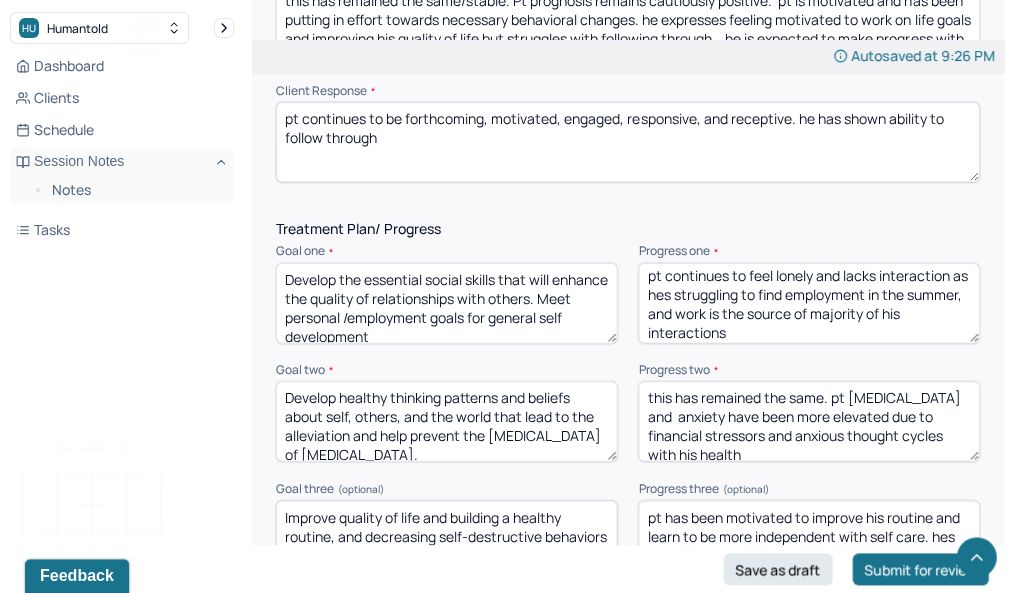 drag, startPoint x: 828, startPoint y: 395, endPoint x: 551, endPoint y: 302, distance: 292.19513 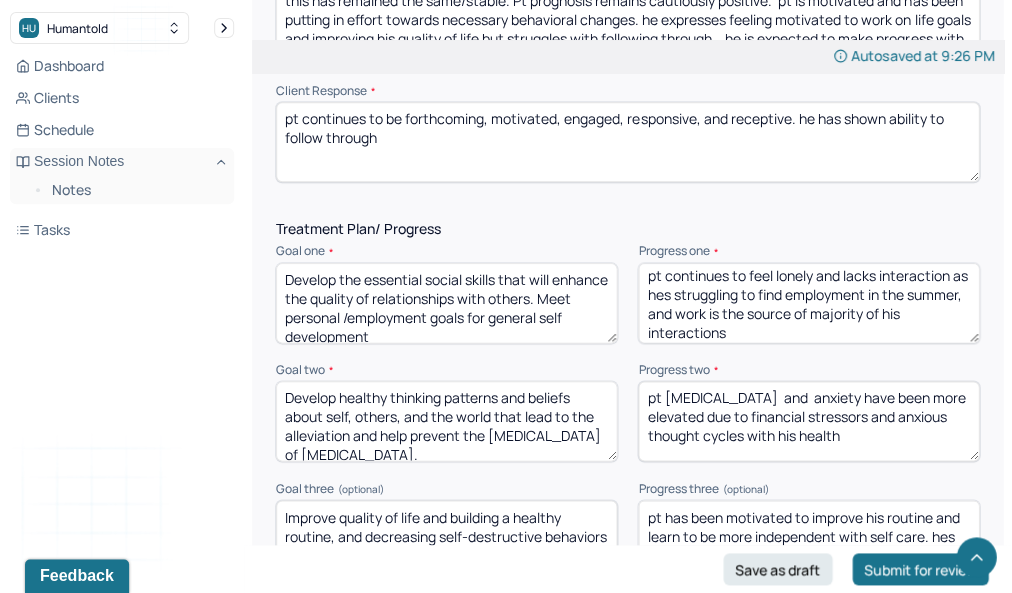 drag, startPoint x: 860, startPoint y: 434, endPoint x: 898, endPoint y: 410, distance: 44.94441 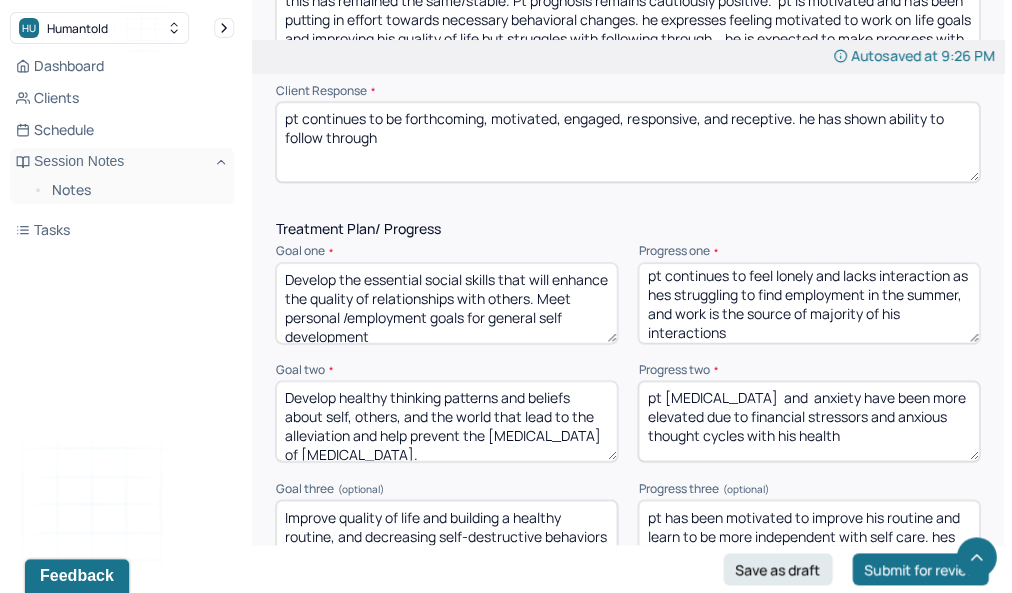 click on "pt [MEDICAL_DATA]  and  anxiety have been more elevated due to financial stressors and anxious thought cycles with his health" at bounding box center [808, 421] 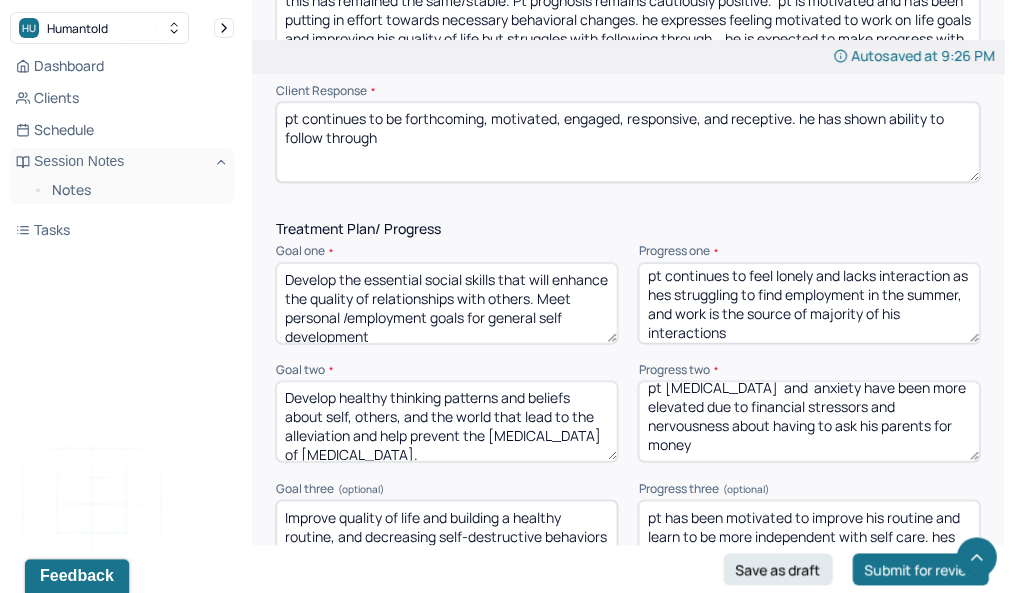 scroll, scrollTop: 10, scrollLeft: 0, axis: vertical 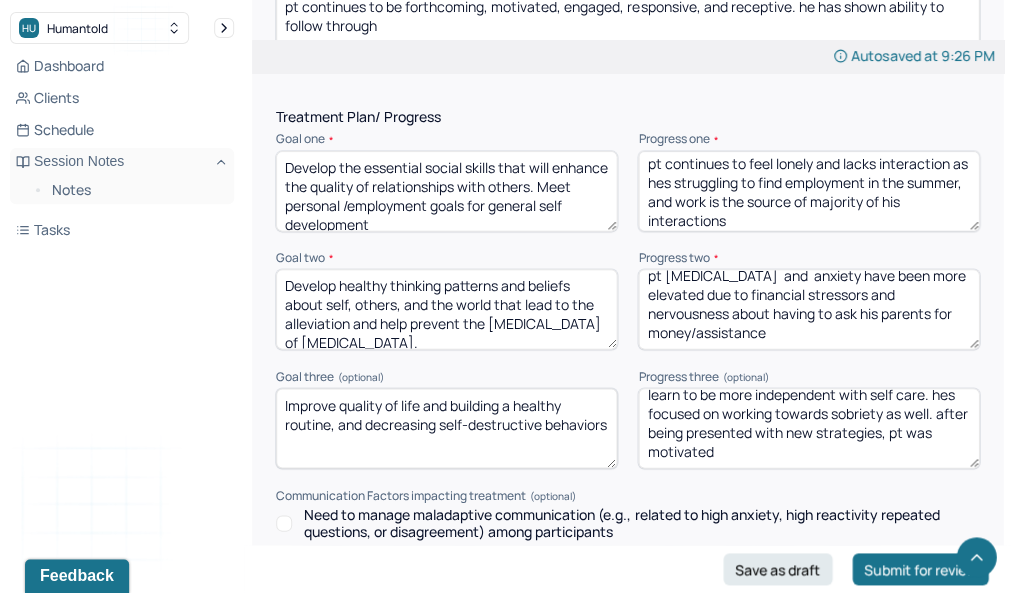 type on "pt [MEDICAL_DATA]  and  anxiety have been more elevated due to financial stressors and nervousness about having to ask his parents for money/assistance" 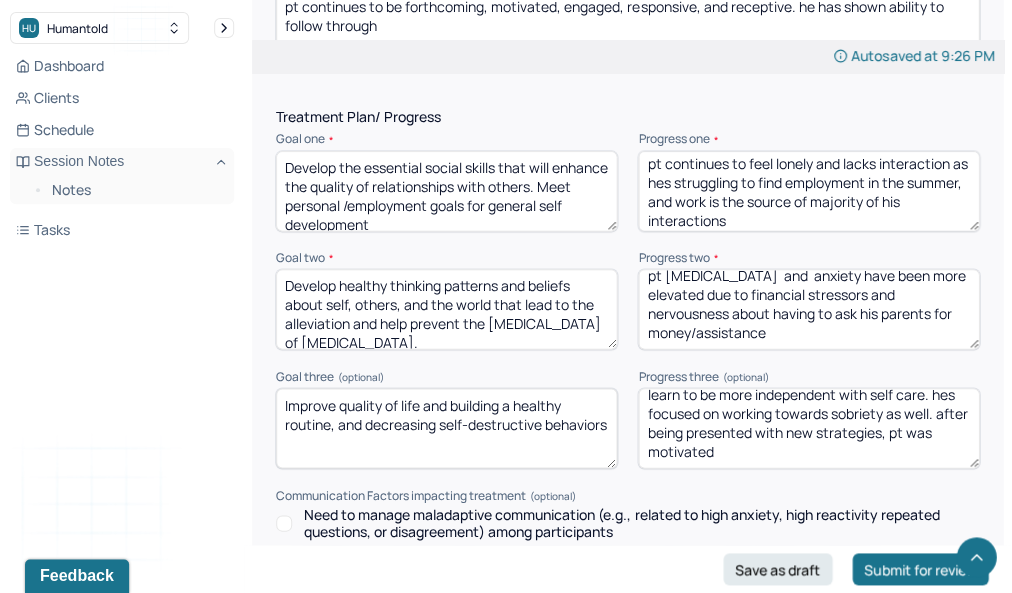 drag, startPoint x: 931, startPoint y: 390, endPoint x: 925, endPoint y: 452, distance: 62.289646 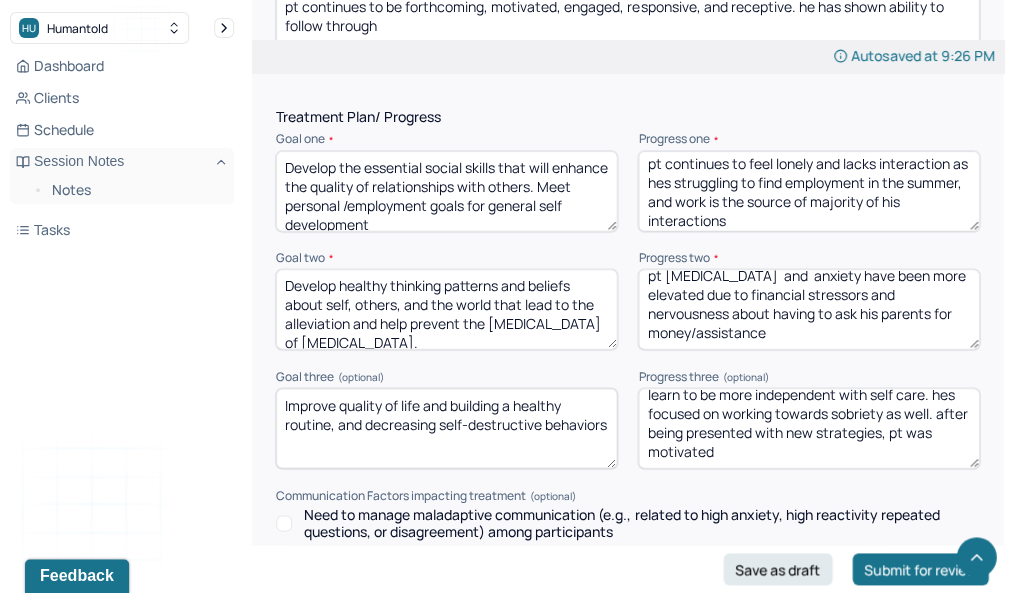 click on "pt has been motivated to improve his routine and learn to be more independent with self care. hes focused on working towards sobriety as well. after being presented with new strategies, pt was motivated" at bounding box center [808, 428] 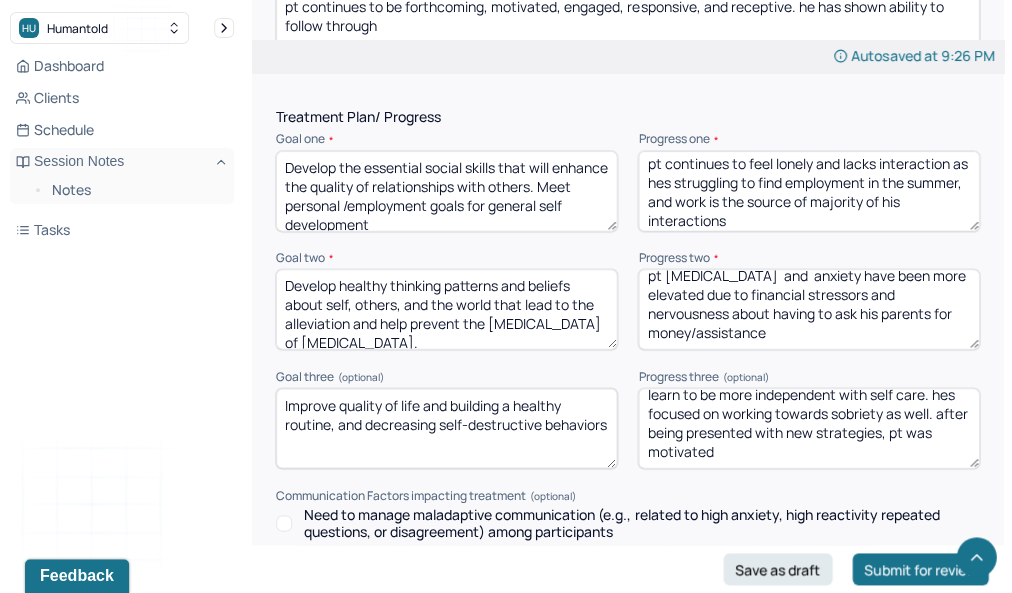 drag, startPoint x: 932, startPoint y: 389, endPoint x: 885, endPoint y: 433, distance: 64.381676 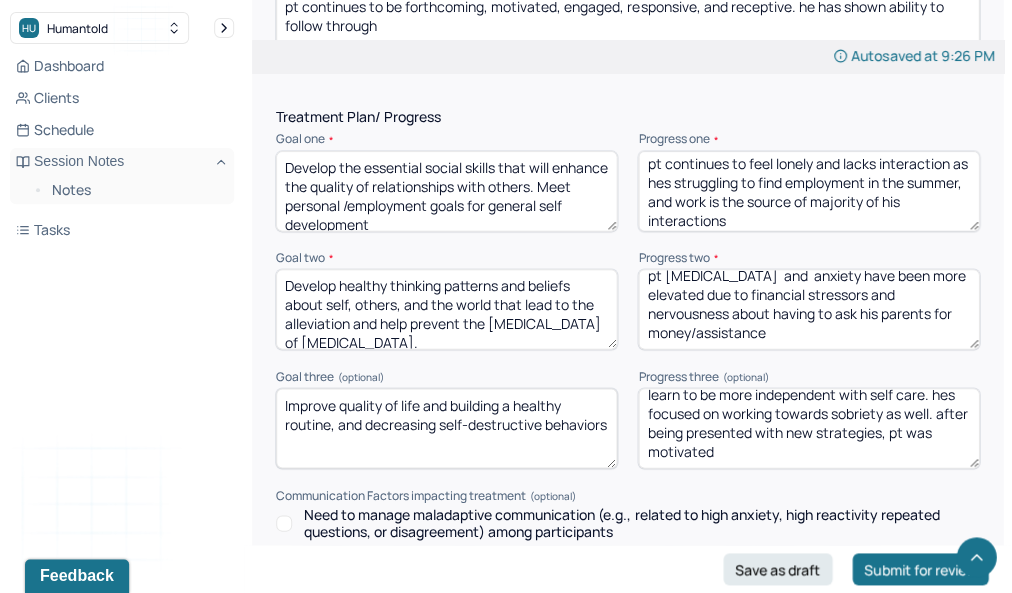 click on "pt has been motivated to improve his routine and learn to be more independent with self care. hes focused on working towards sobriety as well. after being presented with new strategies, pt was motivated" at bounding box center (808, 428) 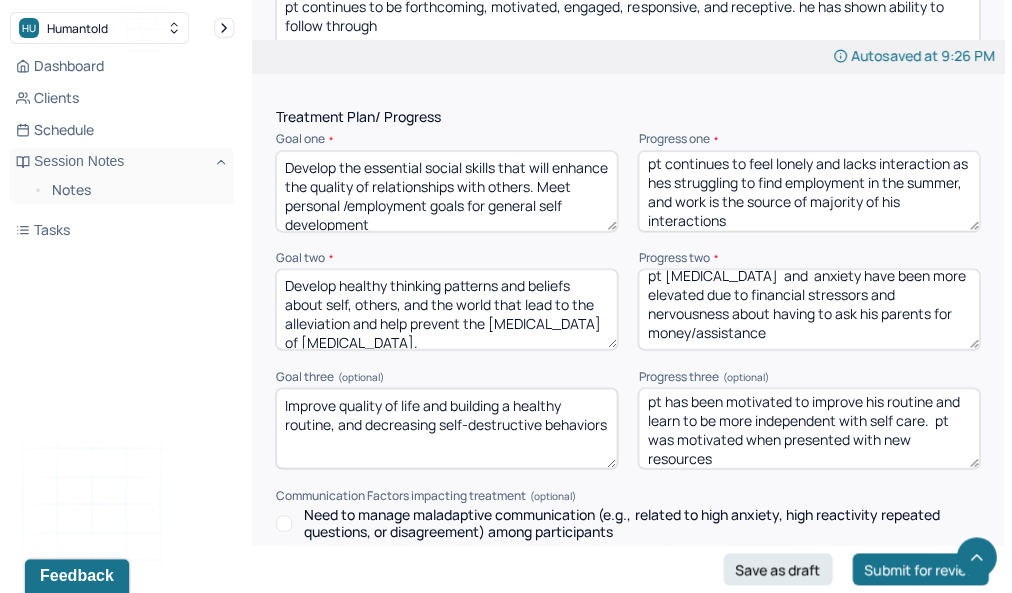 scroll, scrollTop: 4, scrollLeft: 0, axis: vertical 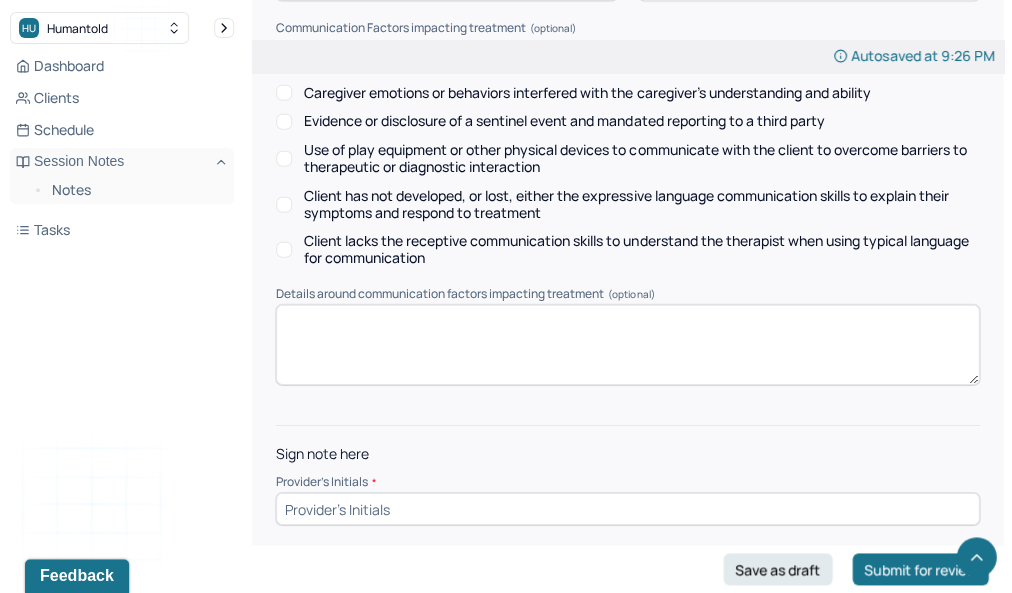 type on "pt has been motivated to improve his routine and learn to be more independent with self care.  pt was motivated when presented with new resources and has been following through" 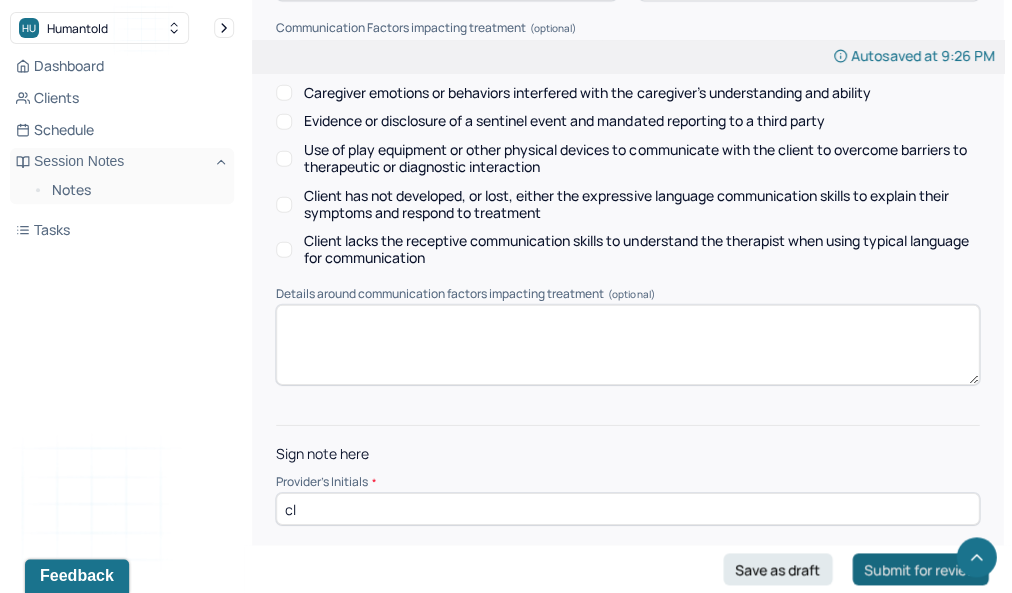 type on "cl" 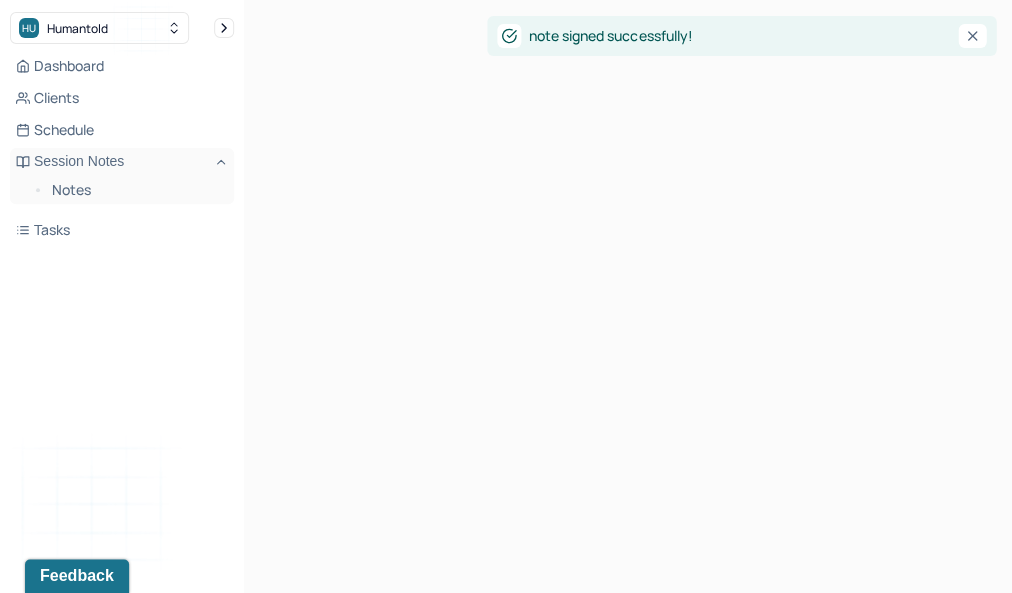 scroll, scrollTop: 0, scrollLeft: 0, axis: both 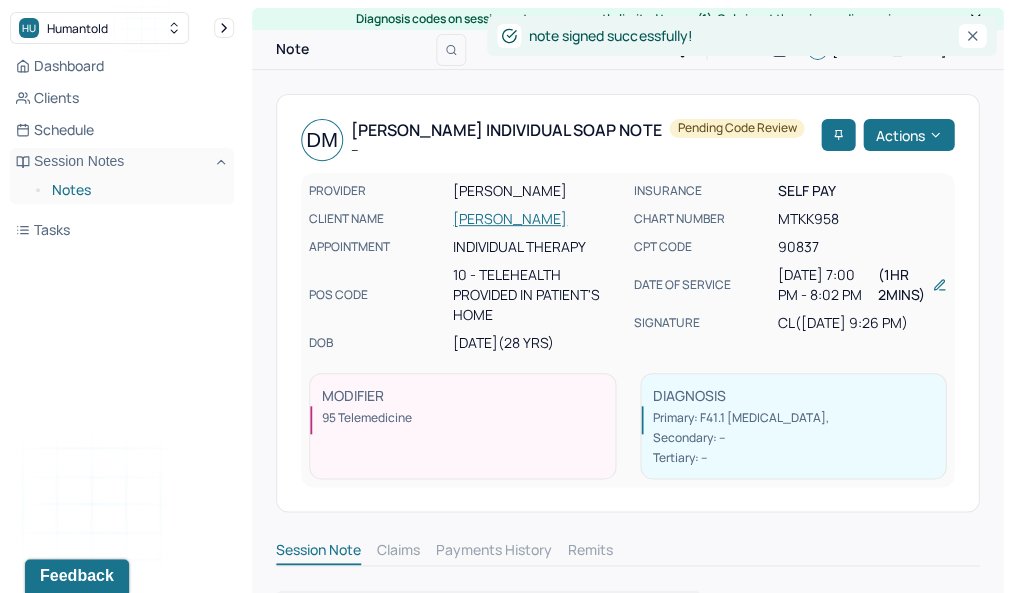 click on "Notes" at bounding box center (135, 190) 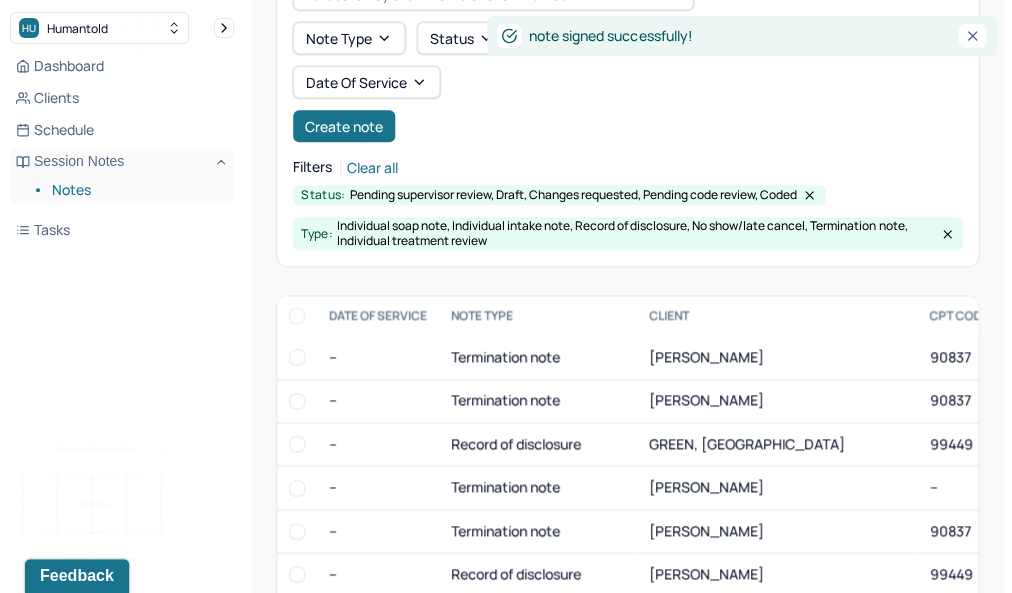 scroll, scrollTop: 185, scrollLeft: 0, axis: vertical 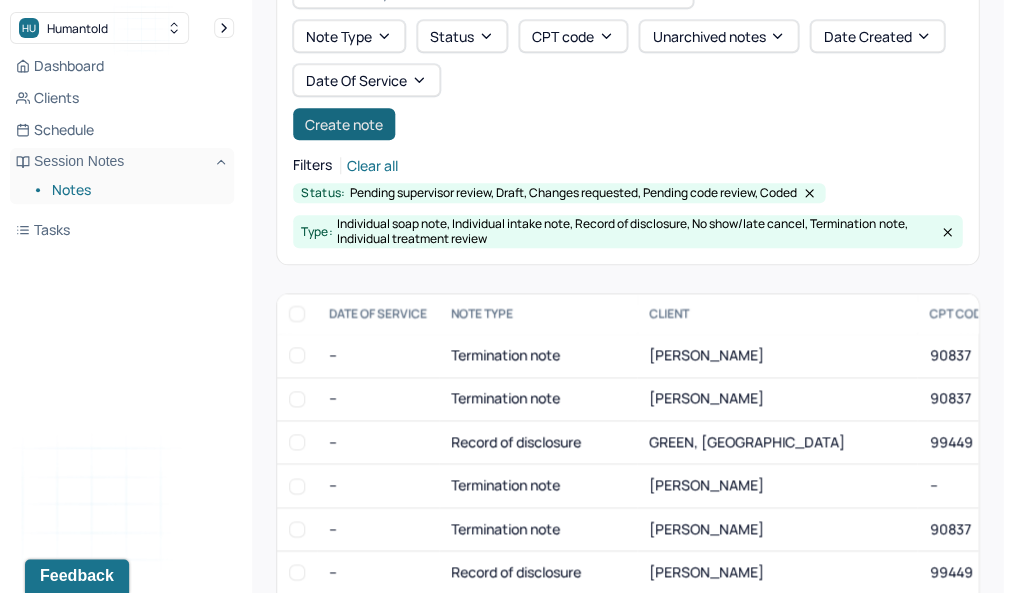 click on "Create note" at bounding box center [344, 124] 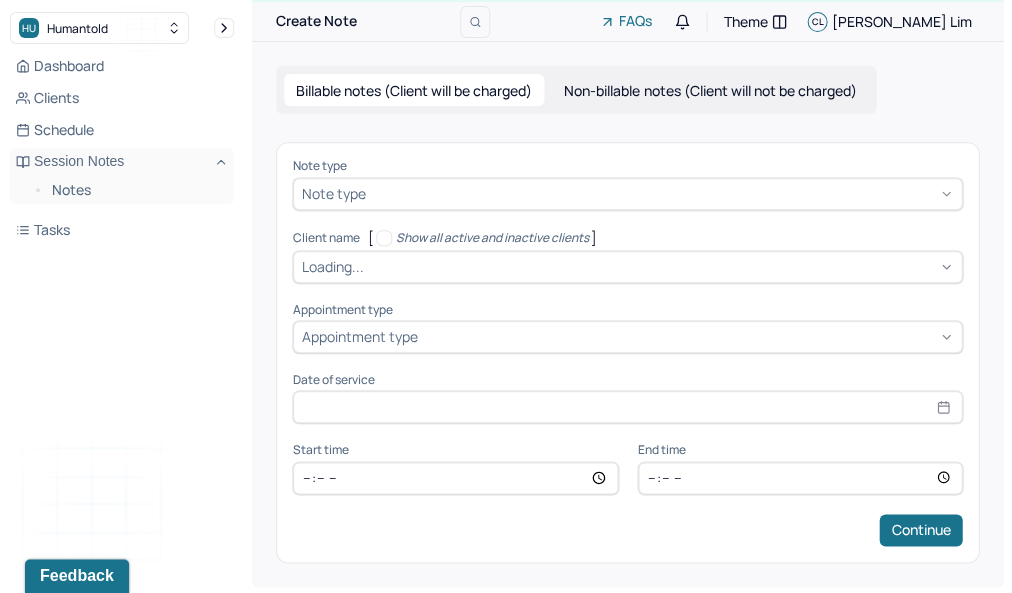 click at bounding box center (661, 193) 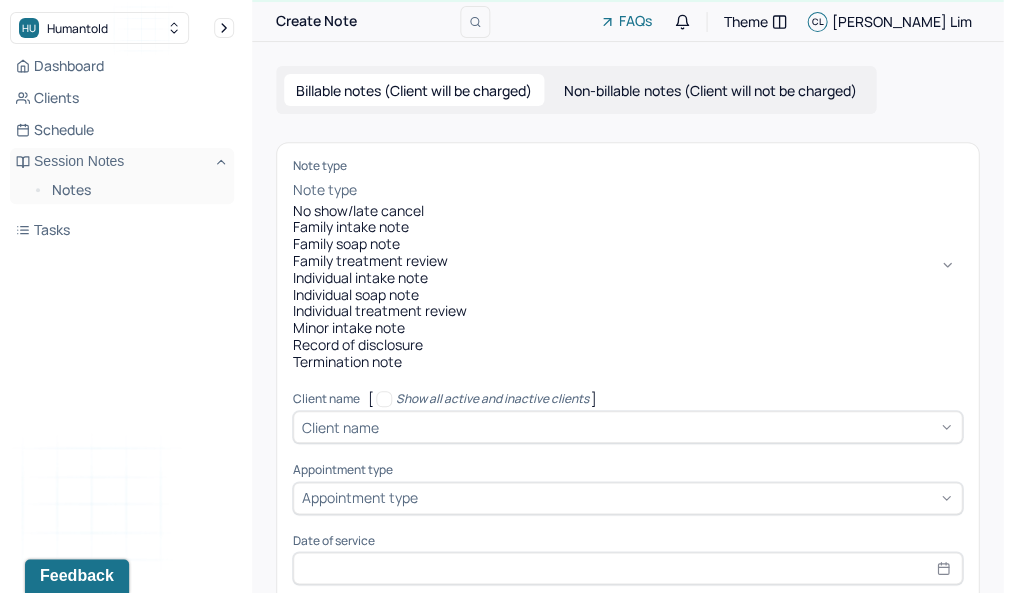 click on "Individual soap note" at bounding box center (627, 295) 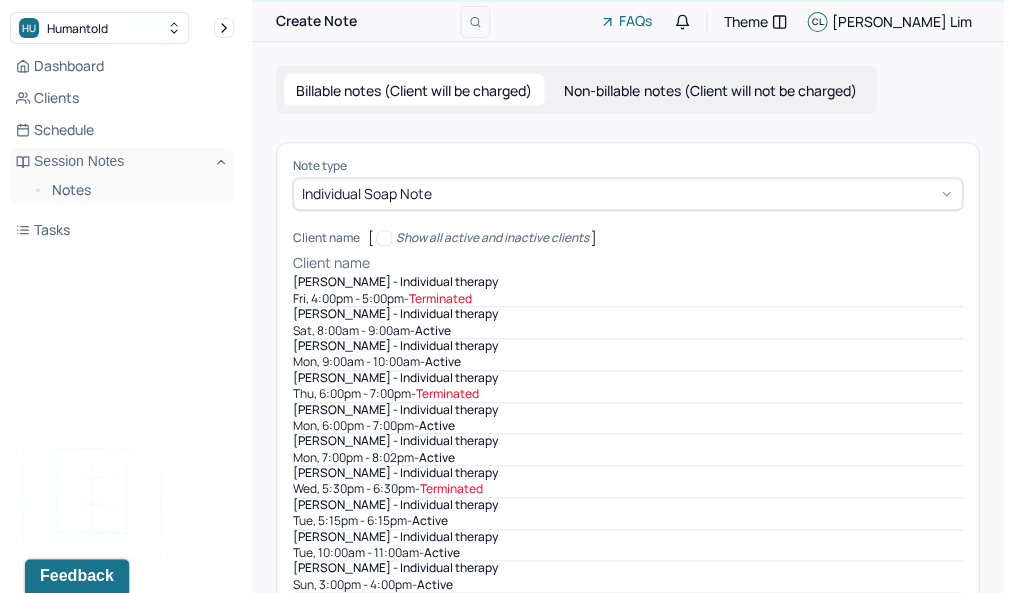 click at bounding box center (668, 263) 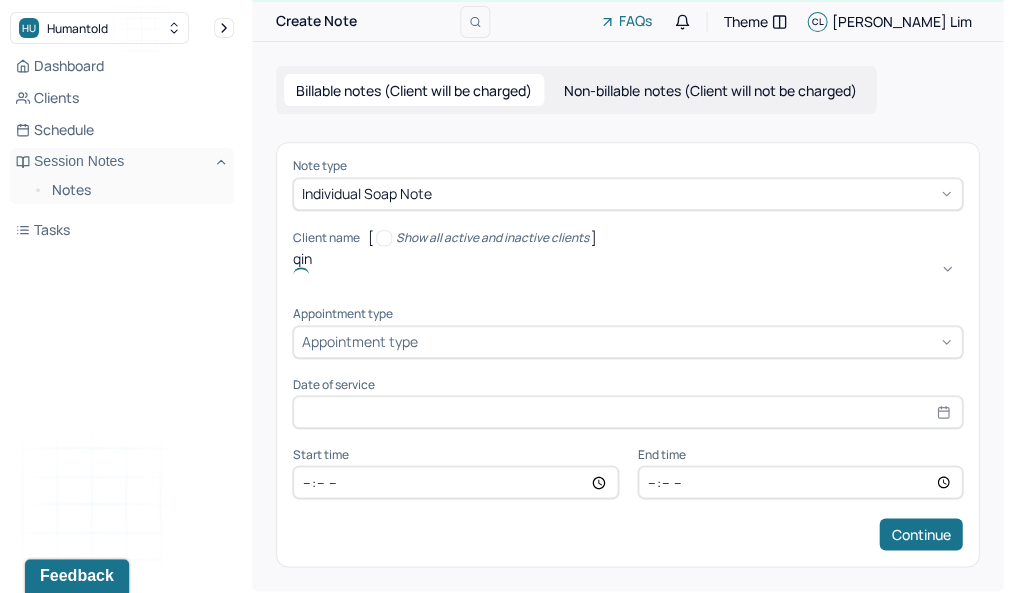 type on "qing" 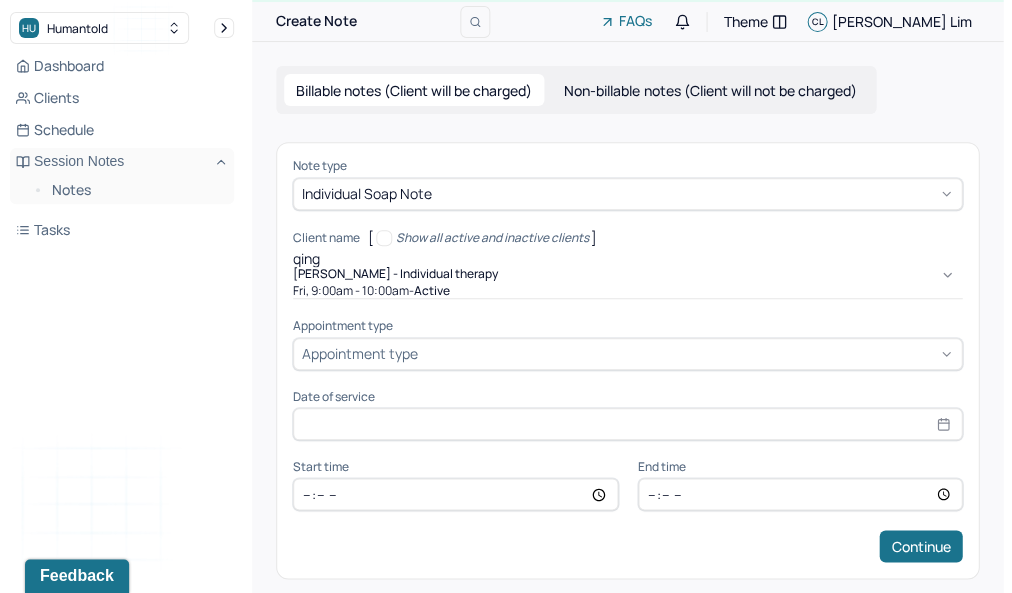 click on "[PERSON_NAME] - Individual therapy" at bounding box center [395, 274] 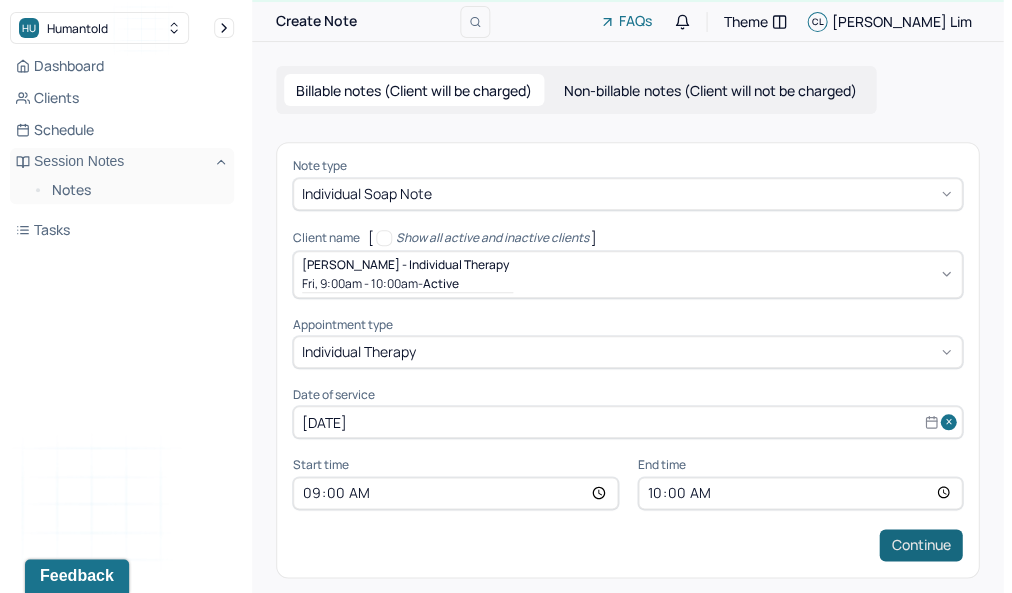 click on "Continue" at bounding box center (920, 545) 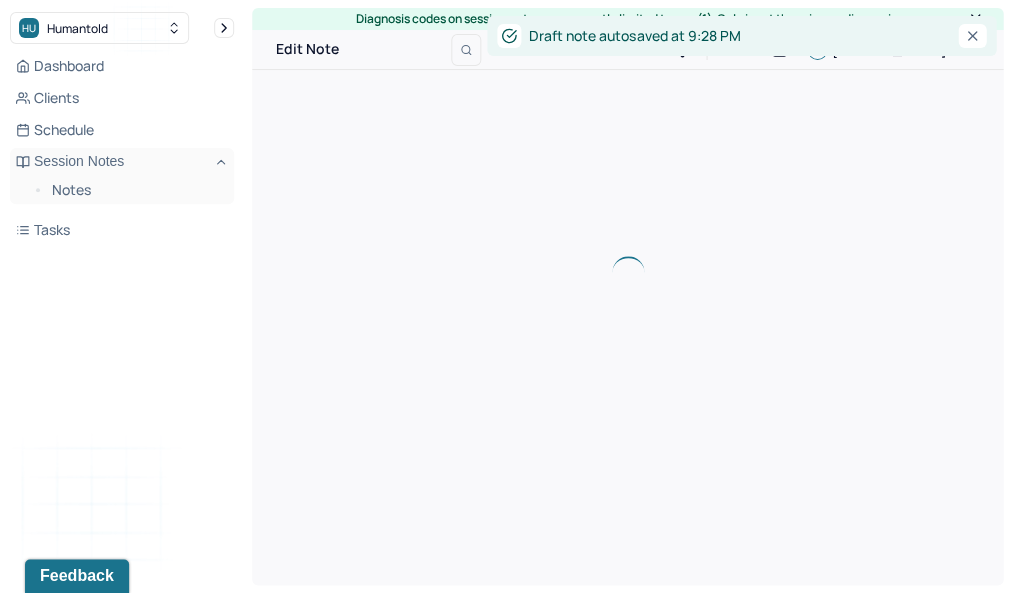 scroll, scrollTop: 0, scrollLeft: 0, axis: both 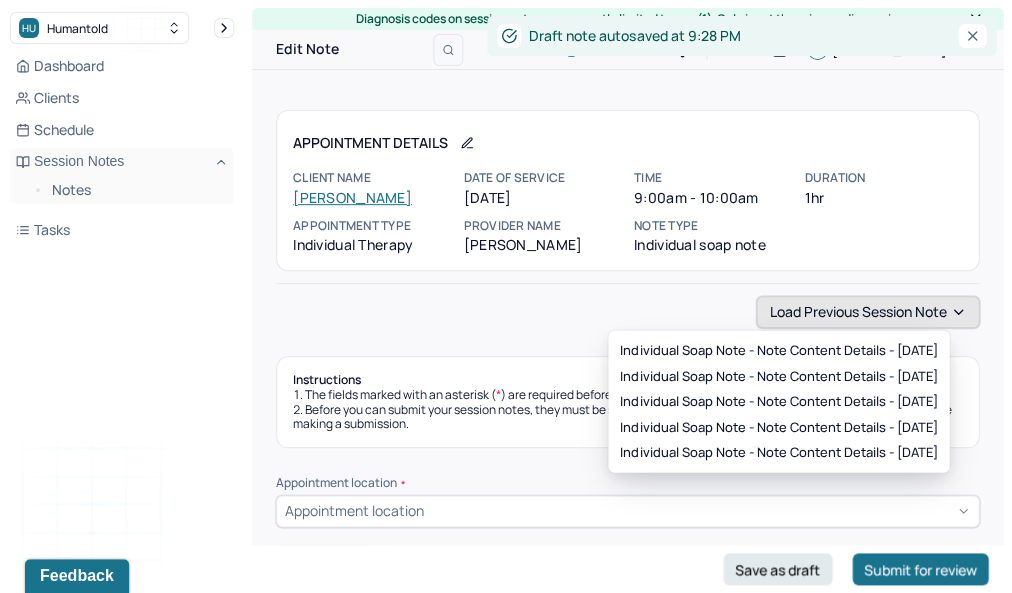 click on "Load previous session note" at bounding box center (867, 312) 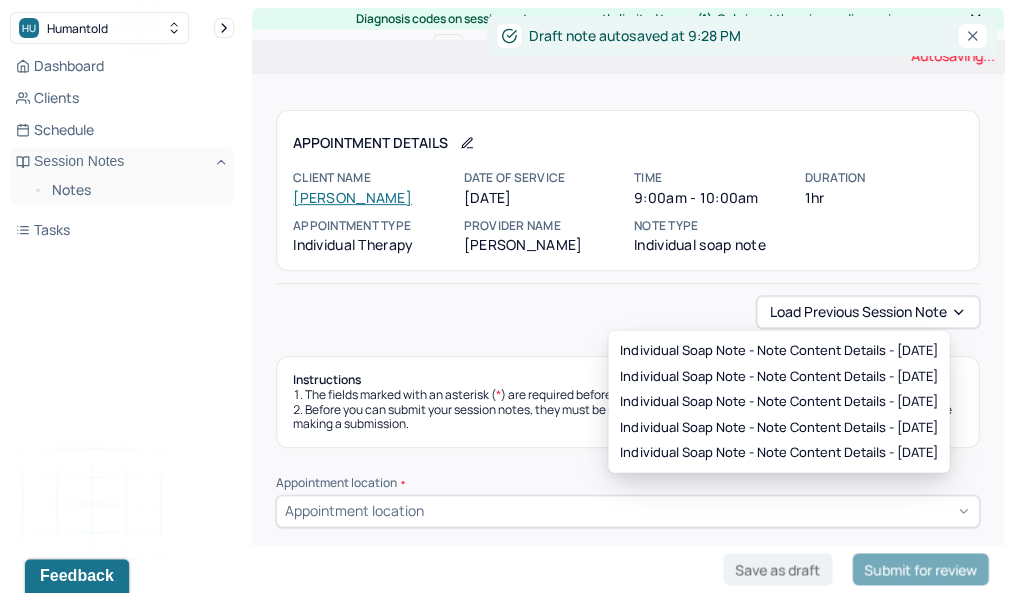 click on "Individual soap note   - Note content Details -   [DATE] Individual soap note   - Note content Details -   [DATE] Individual soap note   - Note content Details -   [DATE] Individual soap note   - Note content Details -   [DATE] Individual soap note   - Note content Details -   [DATE]" at bounding box center [778, 402] 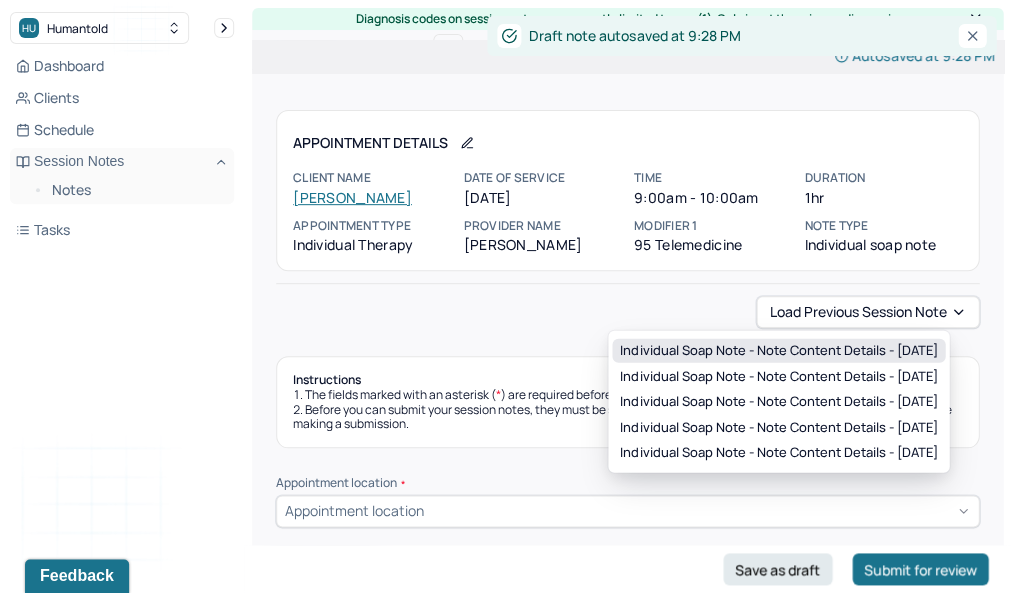 click on "Individual soap note   - Note content Details -   [DATE]" at bounding box center (778, 351) 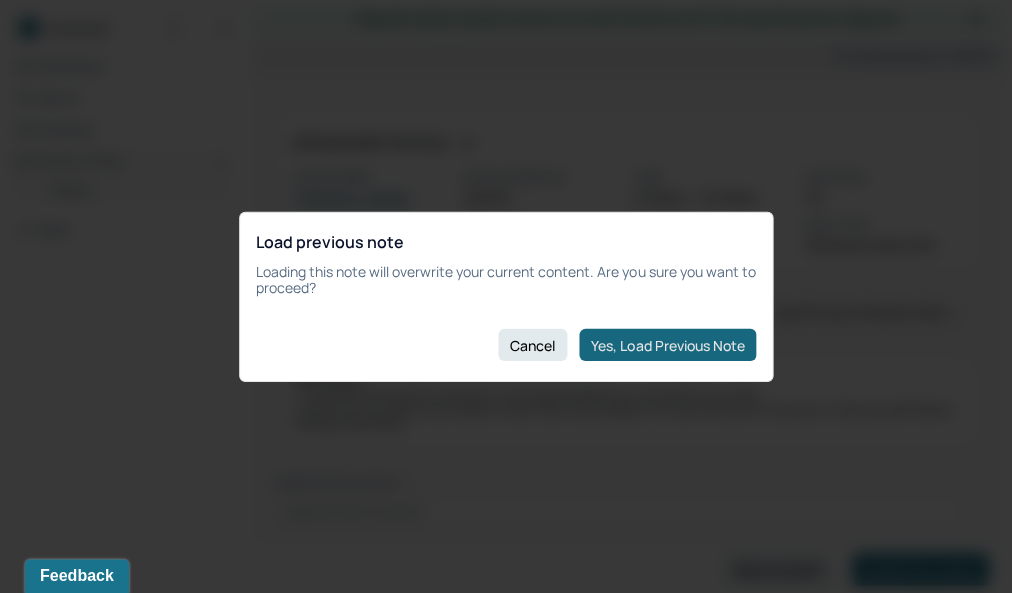click on "Yes, Load Previous Note" at bounding box center [667, 345] 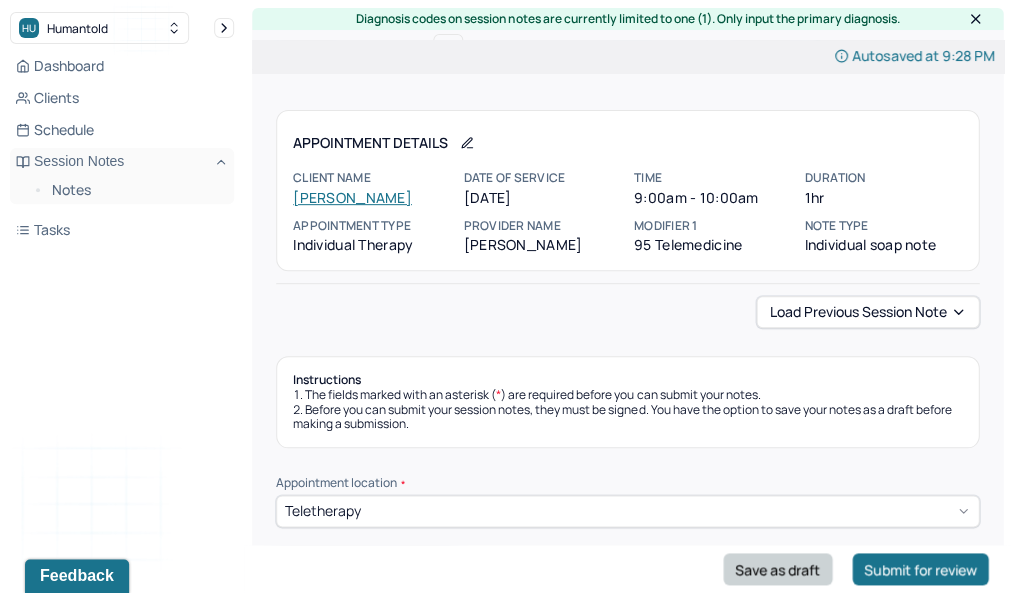 click on "Save as draft" at bounding box center [777, 569] 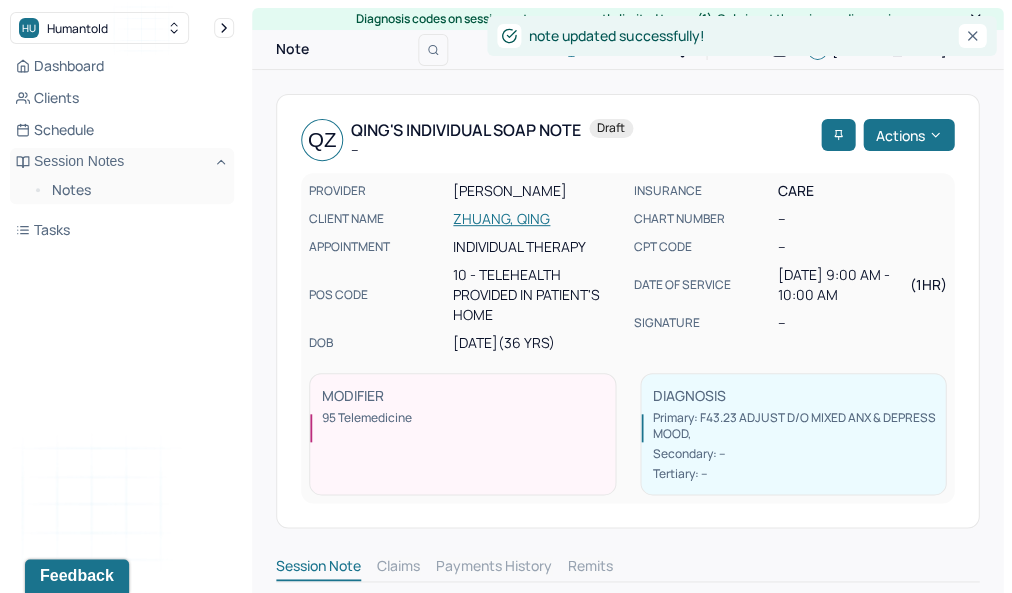 click on "Session Note Claims Payments History Remits" at bounding box center [627, 569] 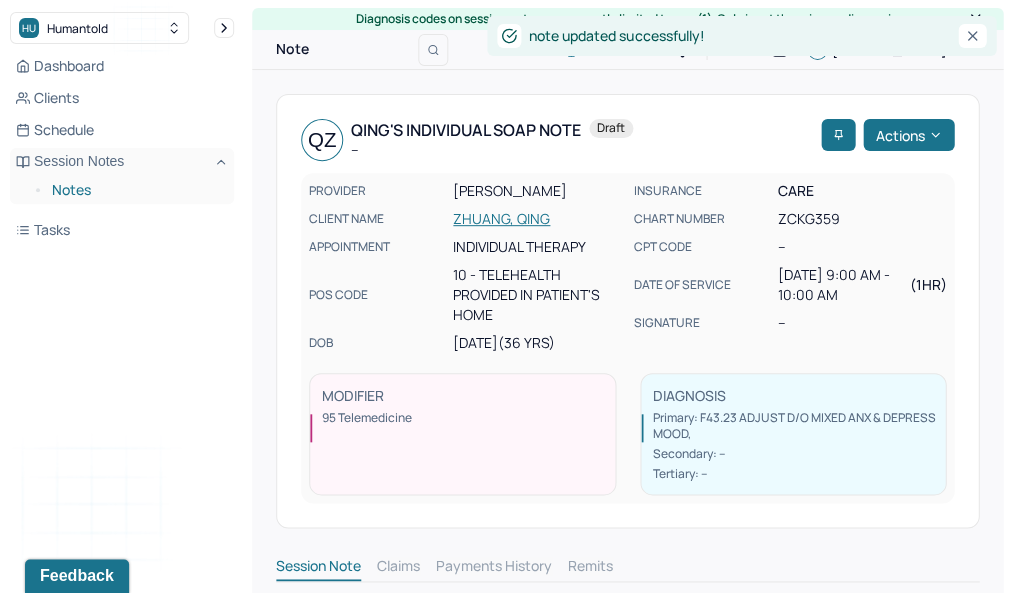 click on "Notes" at bounding box center (135, 190) 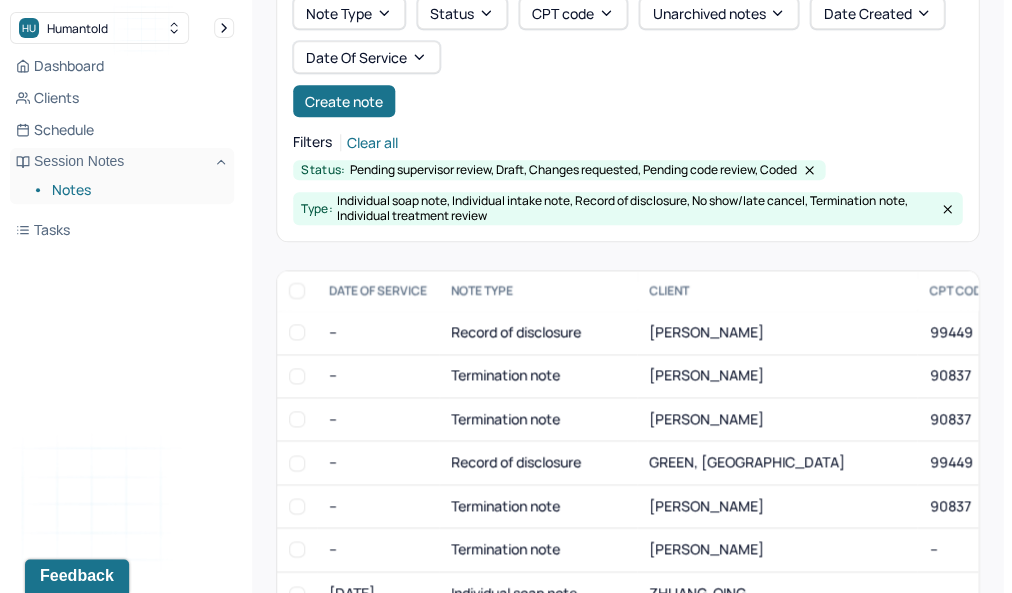 scroll, scrollTop: 212, scrollLeft: 0, axis: vertical 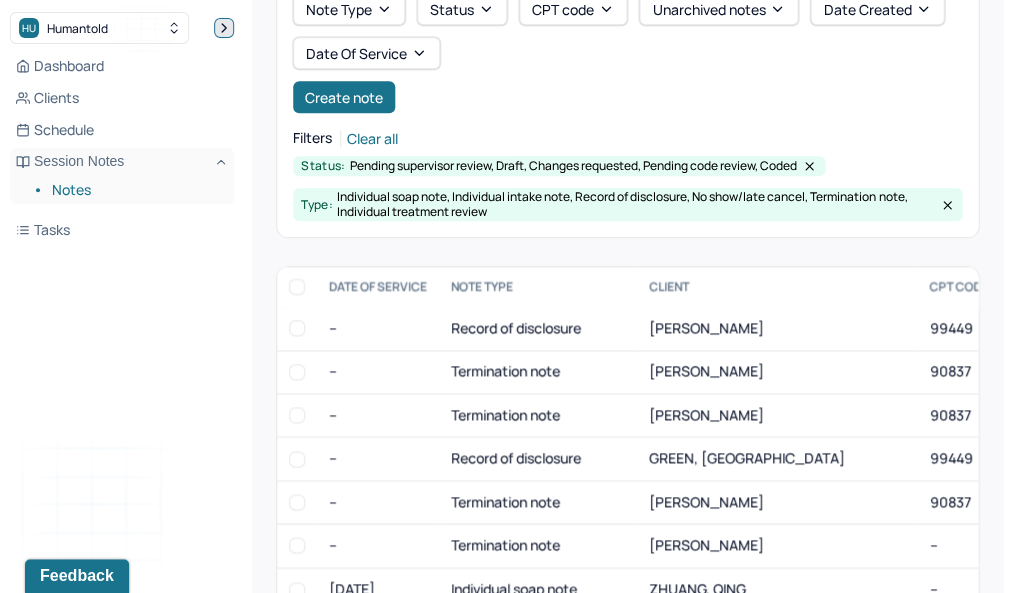 click 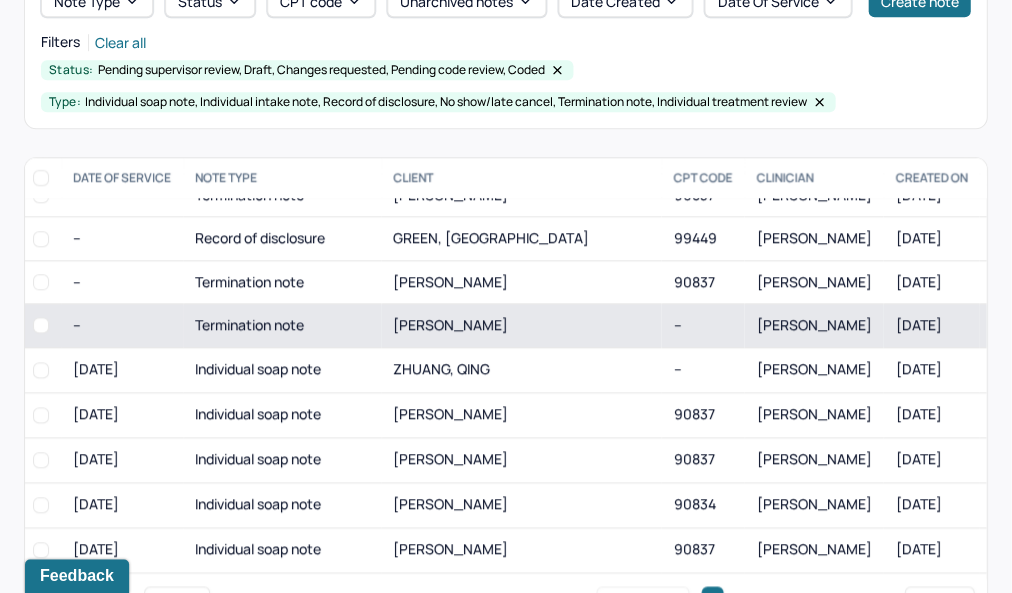 scroll, scrollTop: 108, scrollLeft: 4, axis: both 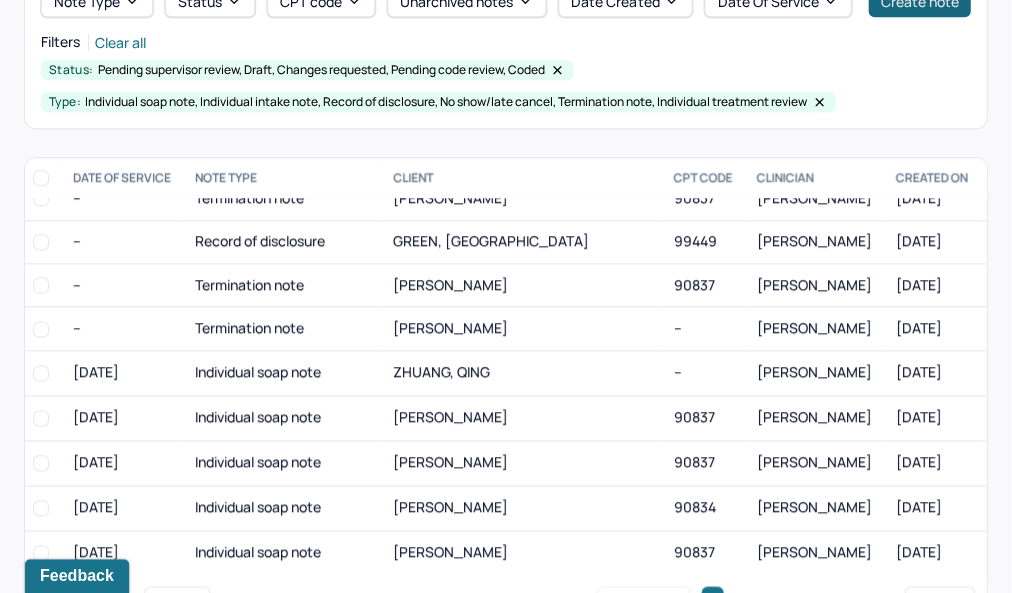 click on "Create note" at bounding box center [919, 1] 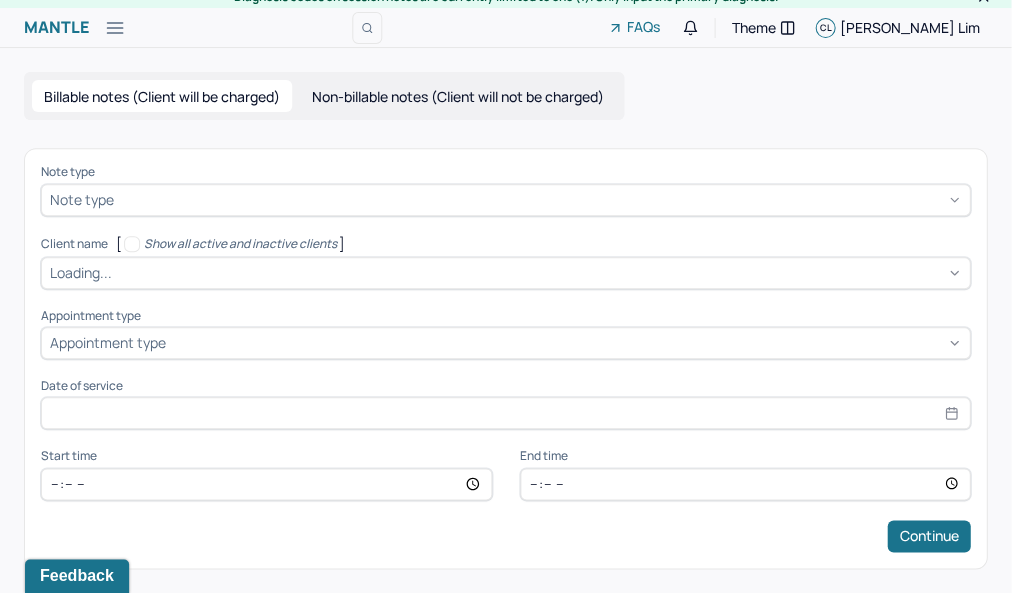 scroll, scrollTop: 12, scrollLeft: 0, axis: vertical 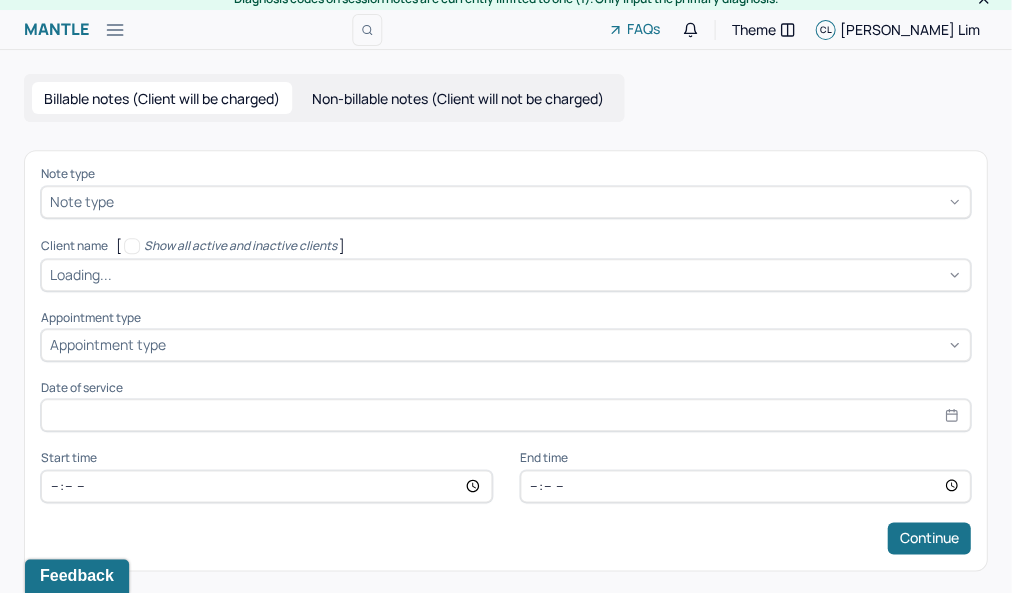 click at bounding box center (539, 201) 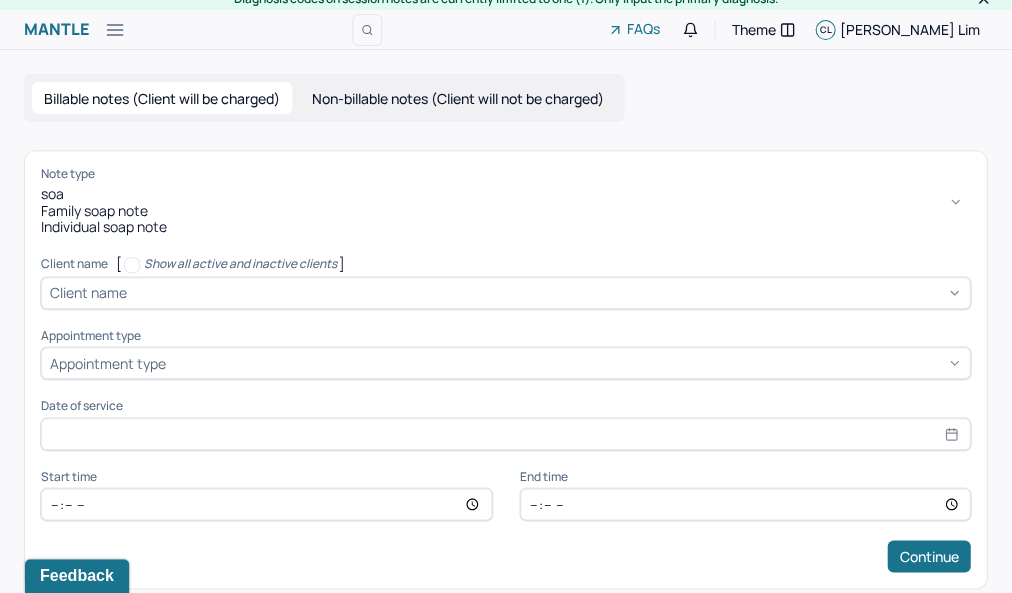 type on "soap" 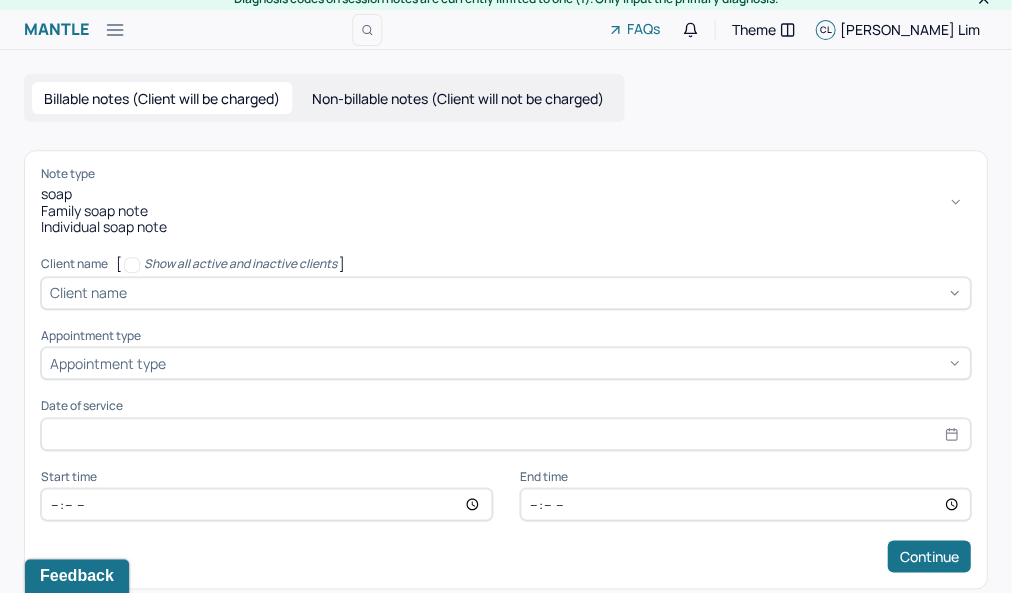 click on "Individual soap note" at bounding box center (505, 227) 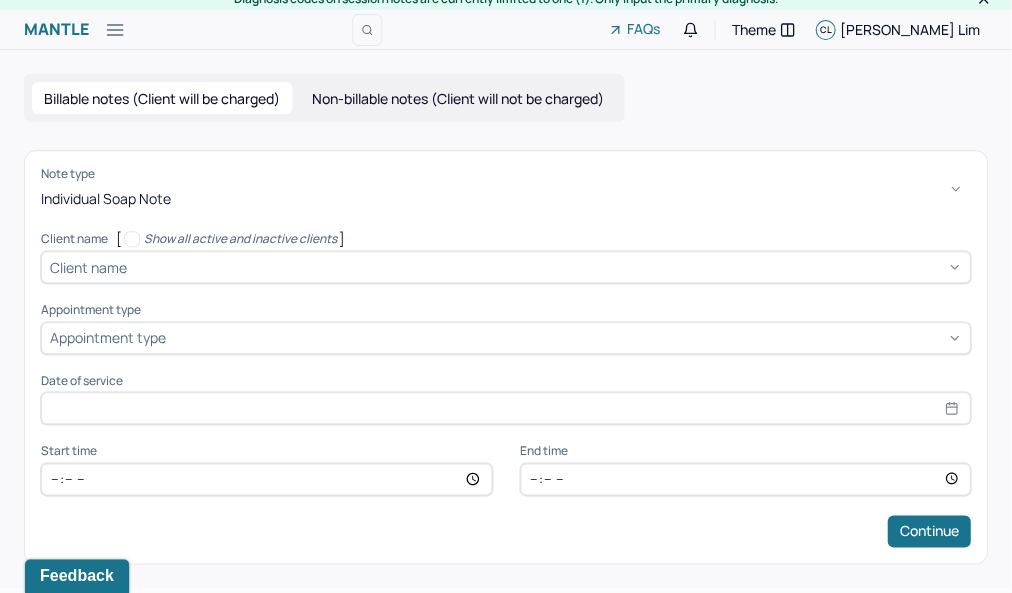 click at bounding box center (546, 267) 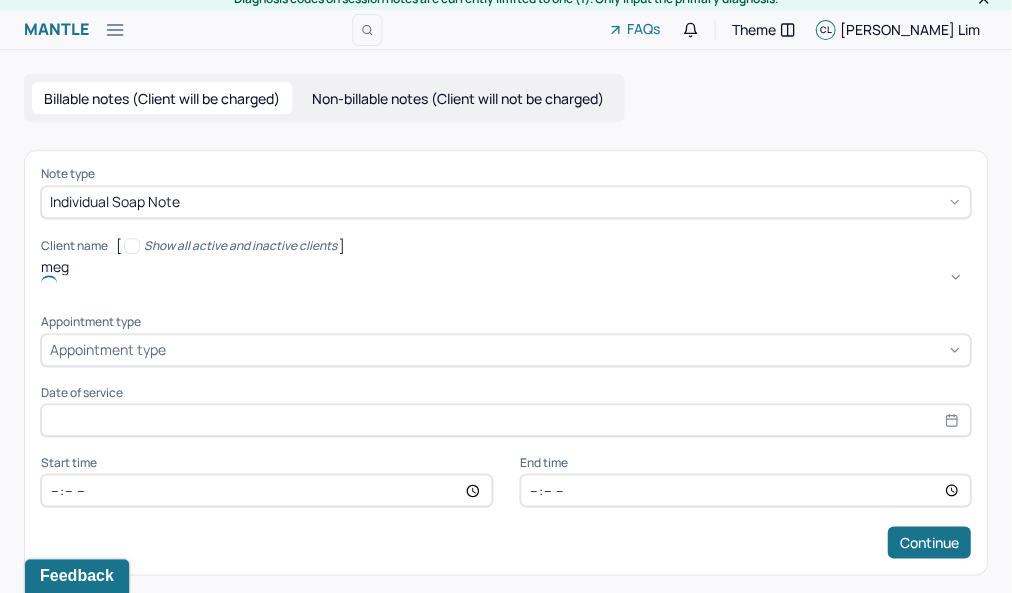 type on "megh" 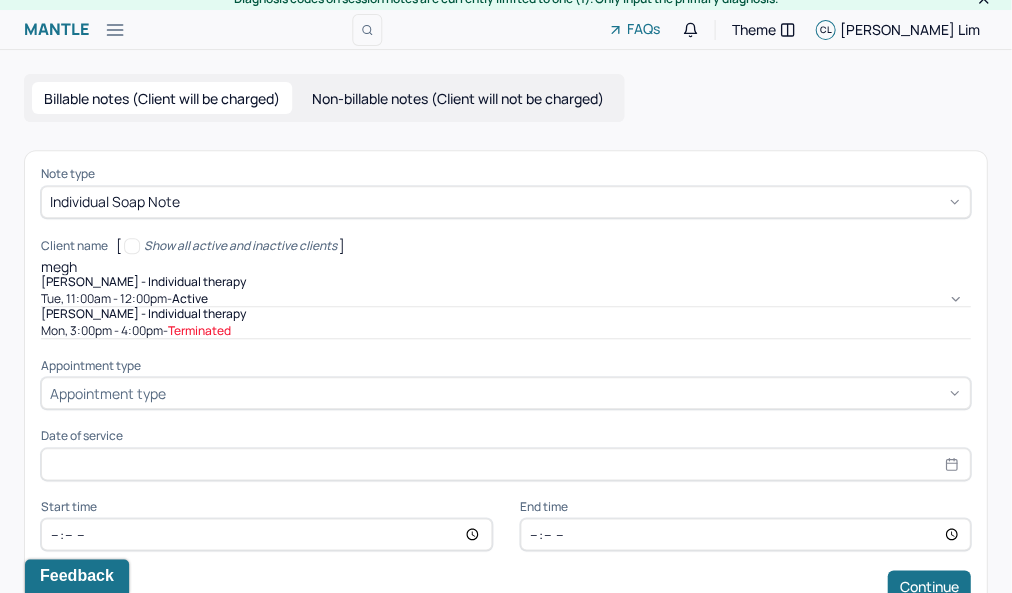 click on "Tue, 11:00am - 12:00pm  -  active" at bounding box center [505, 299] 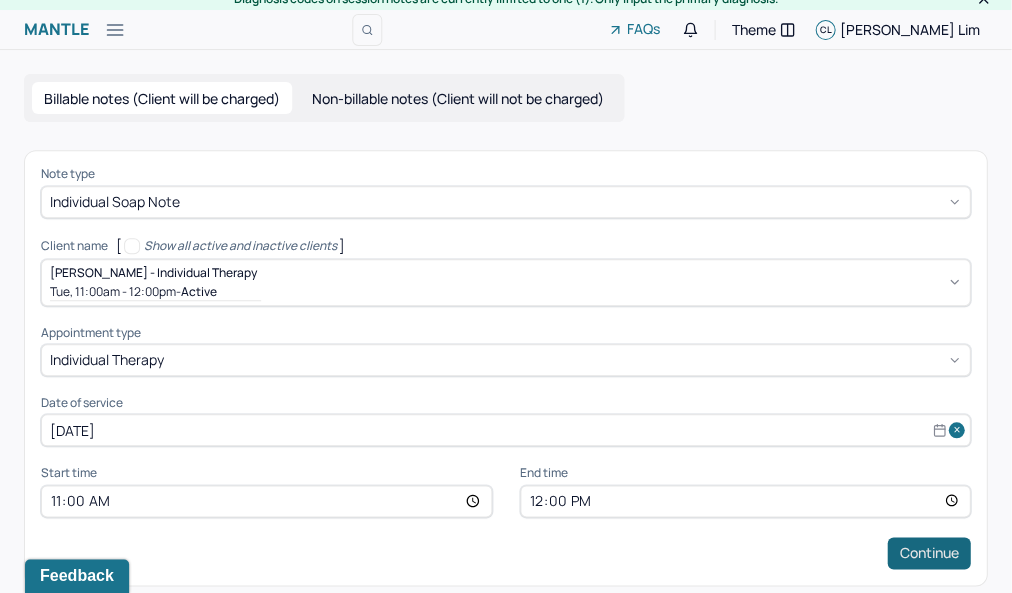 click on "Continue" at bounding box center [928, 553] 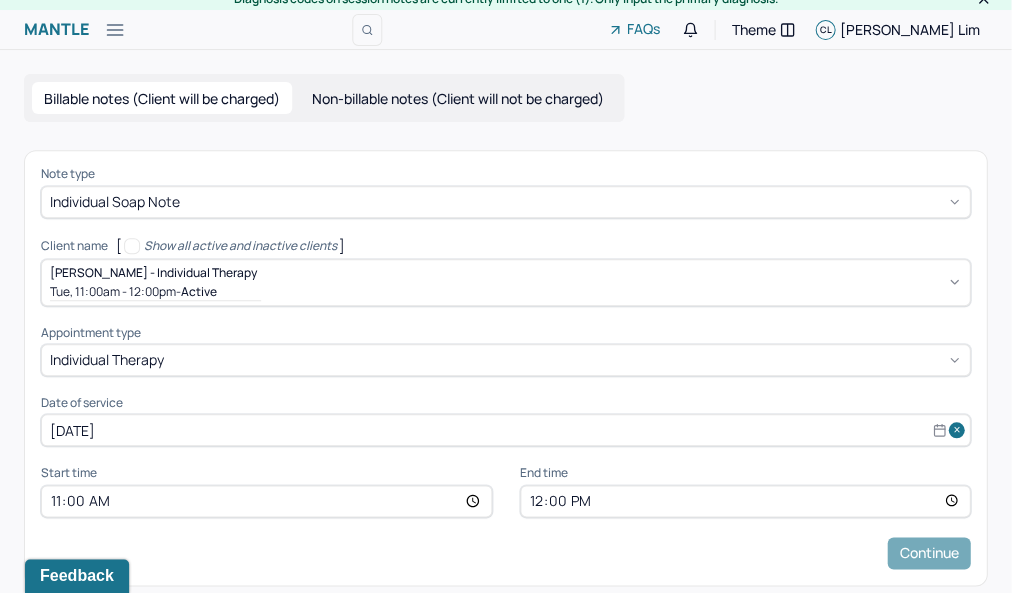 scroll, scrollTop: 0, scrollLeft: 0, axis: both 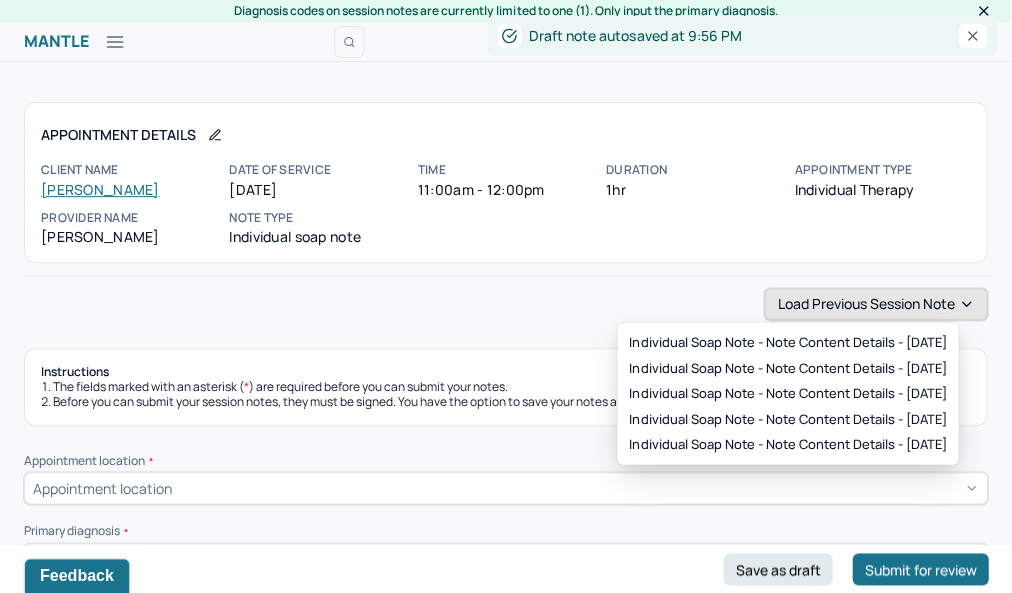 click on "Load previous session note" at bounding box center [875, 304] 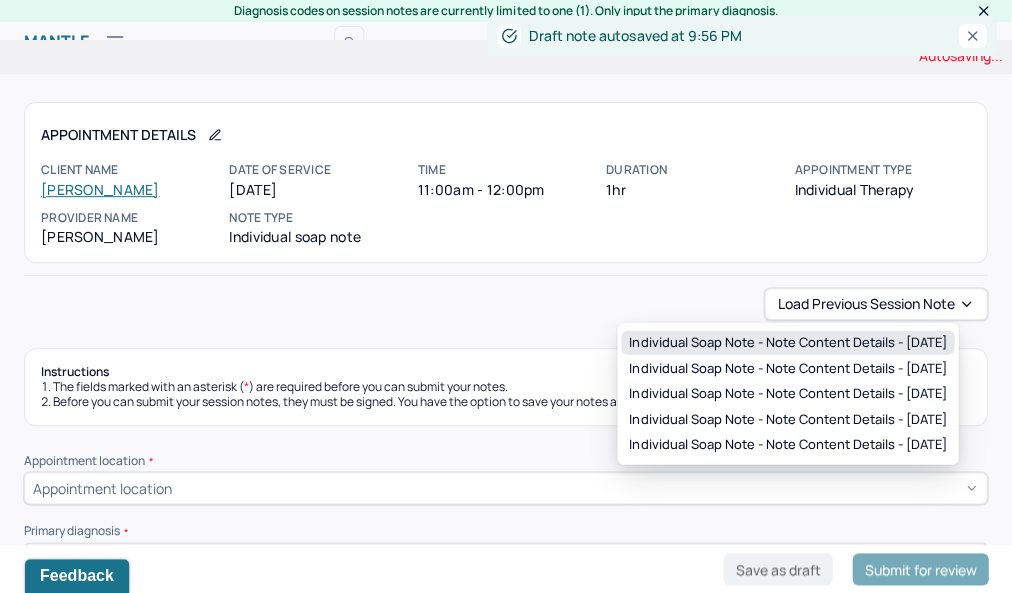 click on "Individual soap note   - Note content Details -   [DATE]" at bounding box center (787, 343) 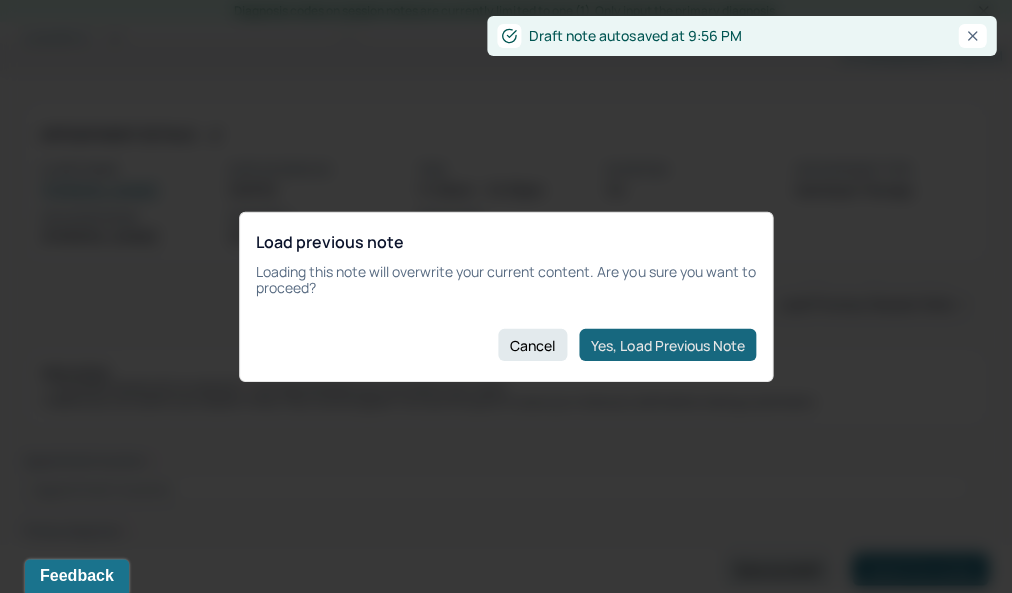 click on "Yes, Load Previous Note" at bounding box center (667, 345) 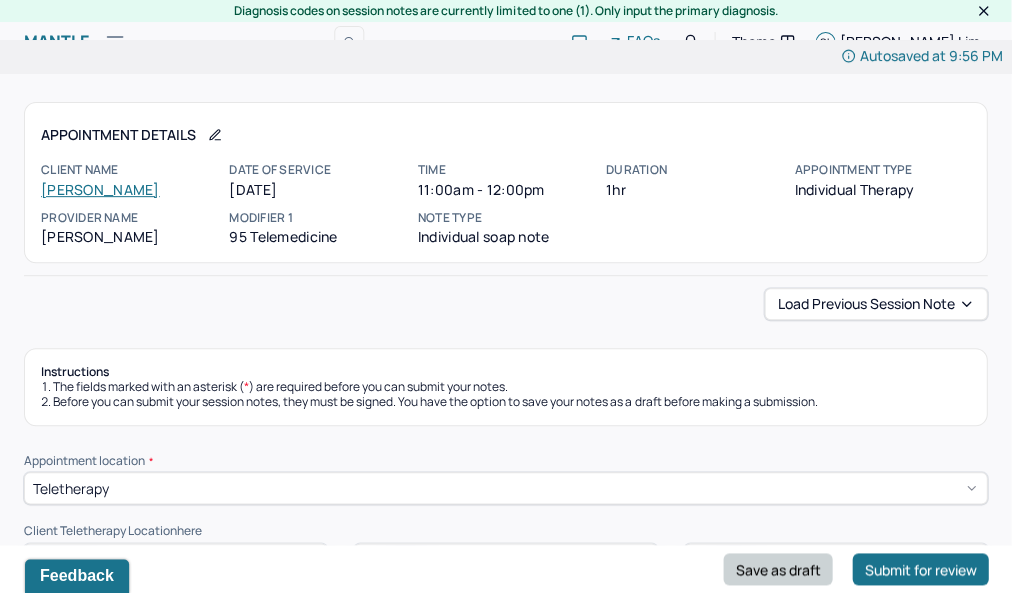 click on "Save as draft" at bounding box center (777, 569) 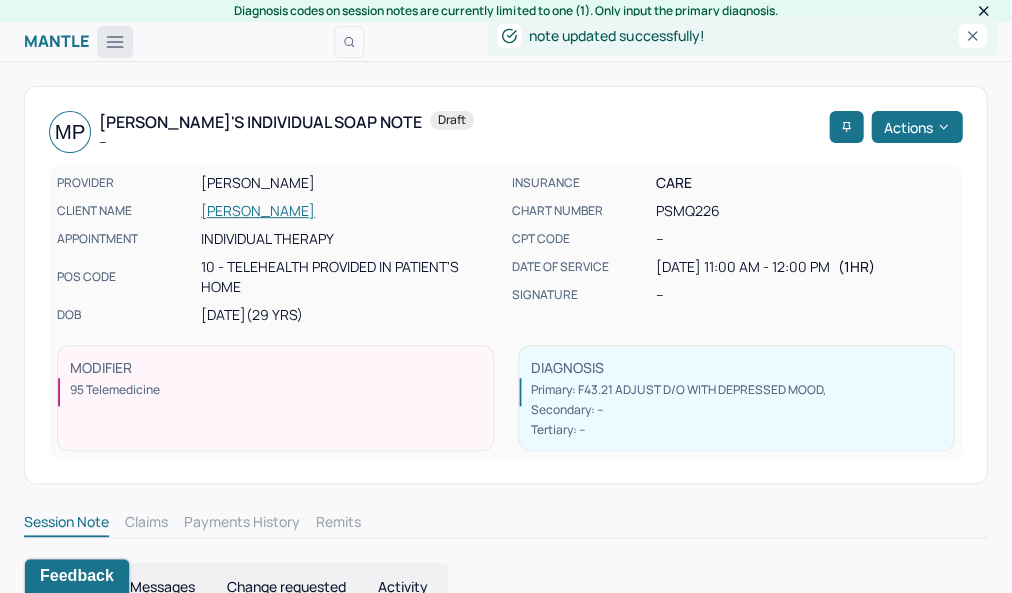 click 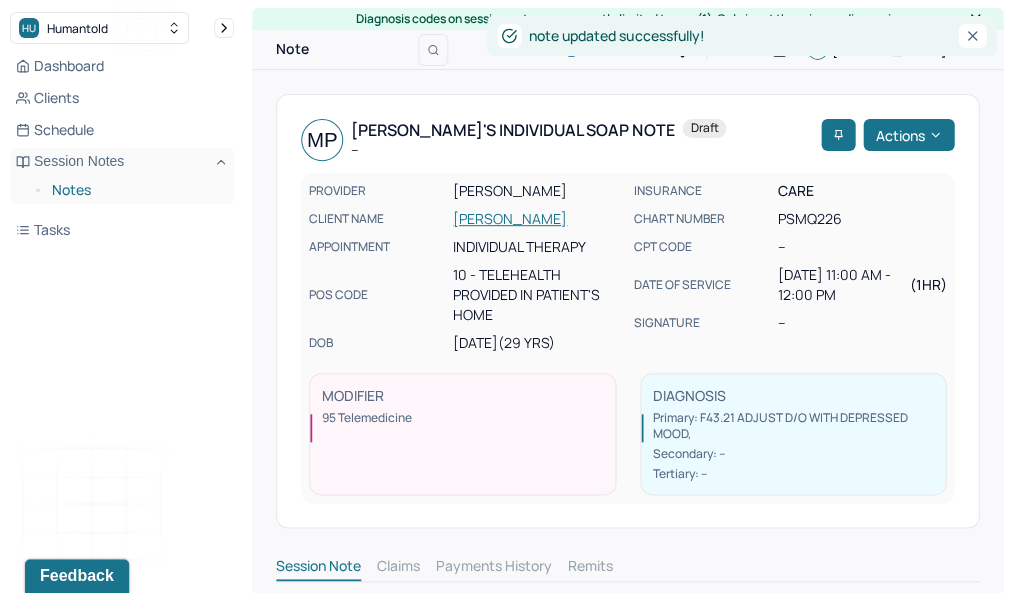 click on "Notes" at bounding box center [135, 190] 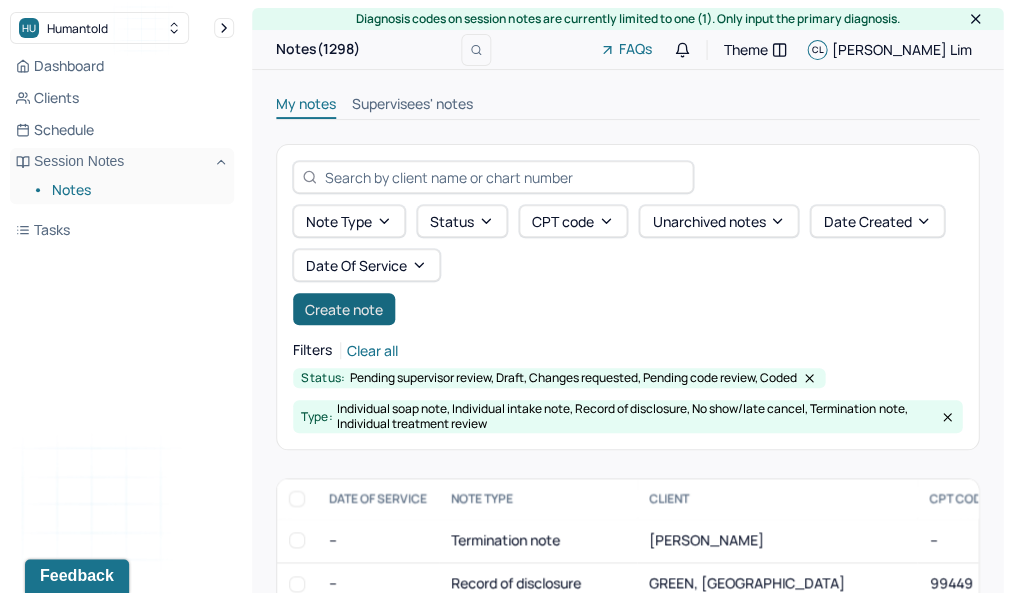 click on "Create note" at bounding box center [344, 309] 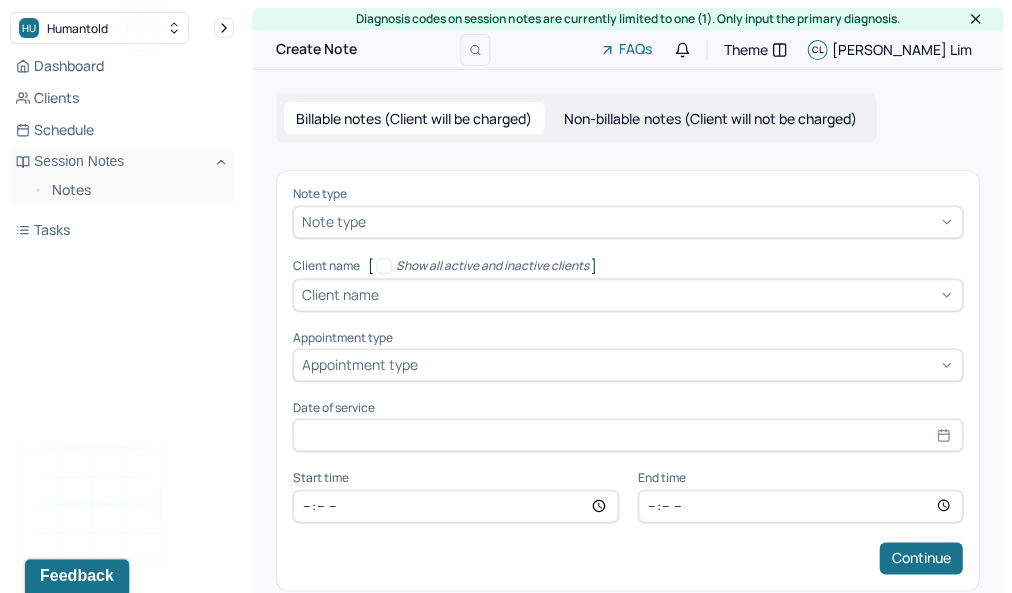 click at bounding box center (661, 221) 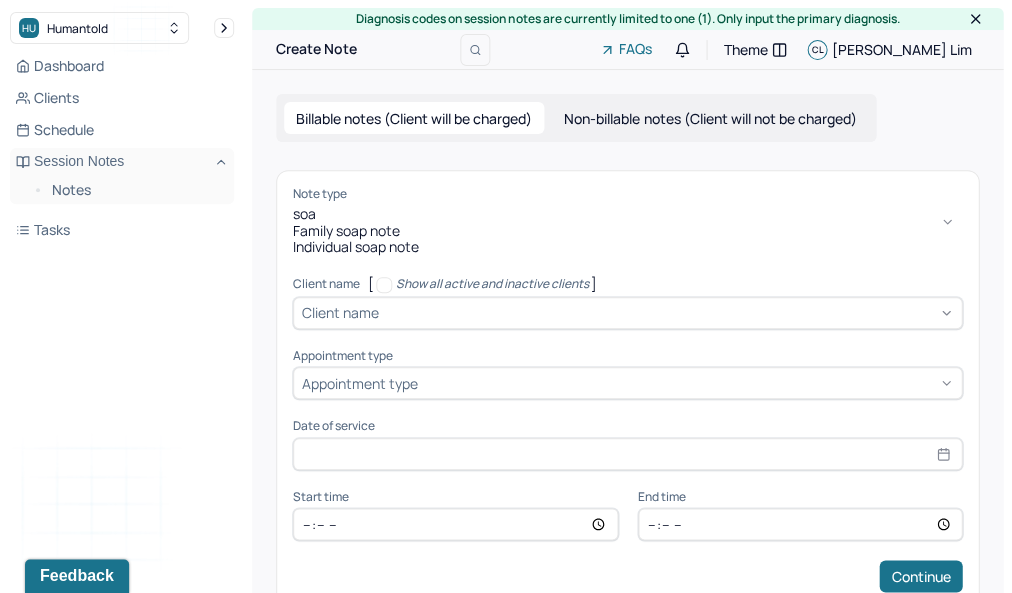 type on "soap" 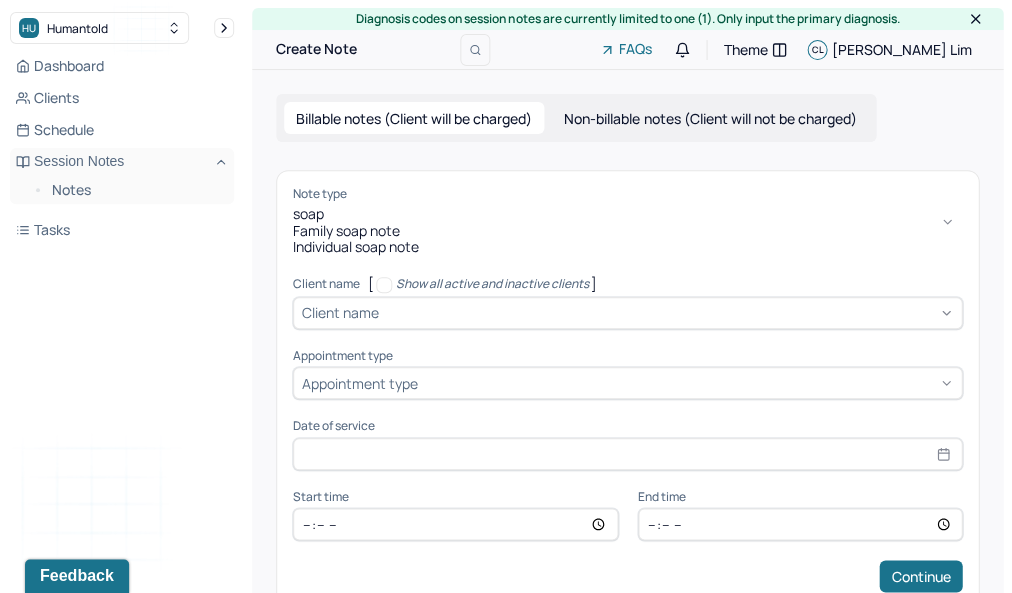 click on "Individual soap note" at bounding box center [627, 247] 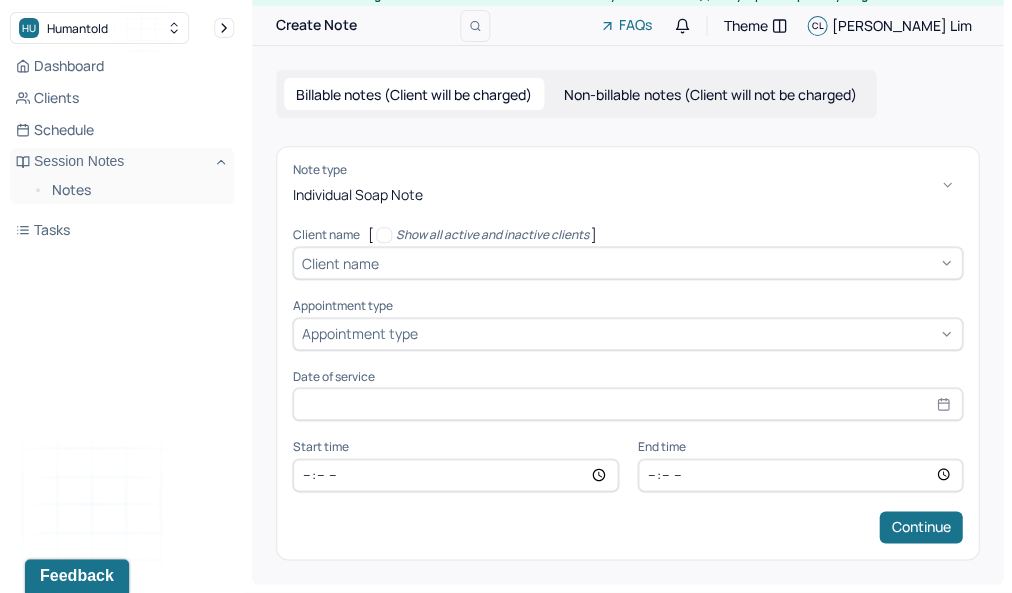 click on "Client name" at bounding box center [627, 263] 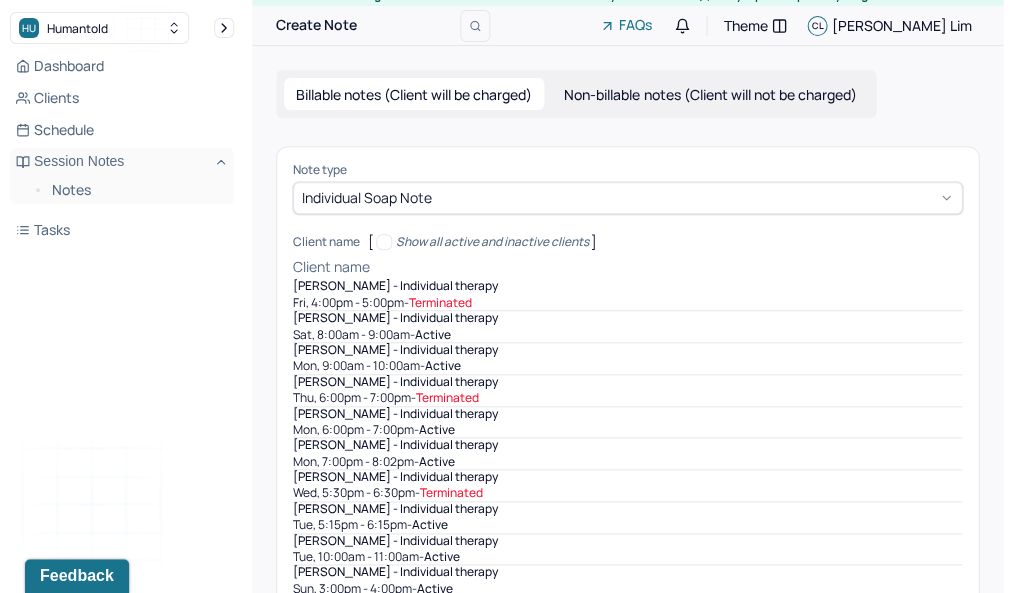 scroll, scrollTop: 28, scrollLeft: 0, axis: vertical 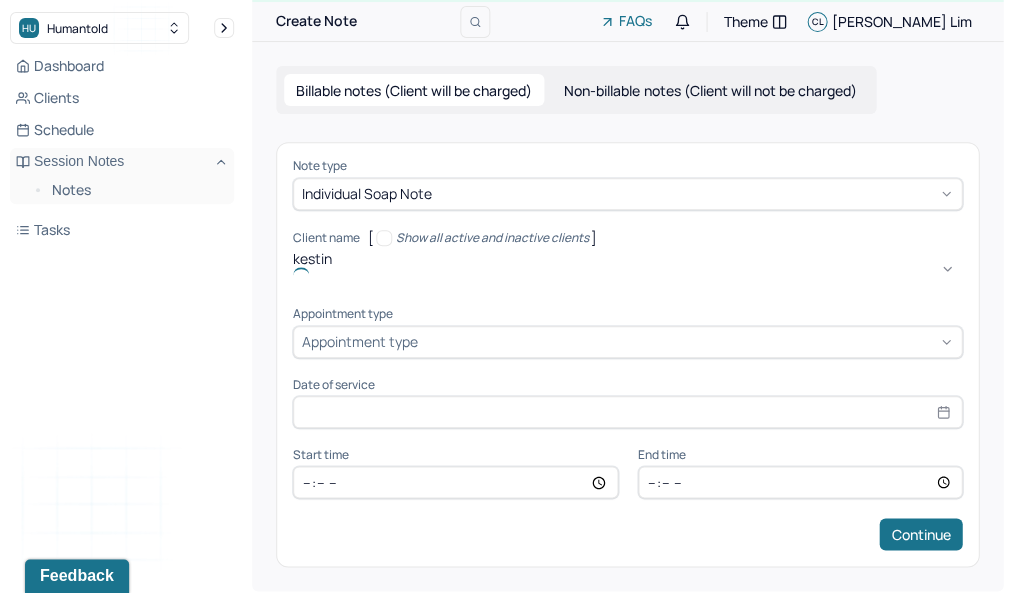 type on "kestine" 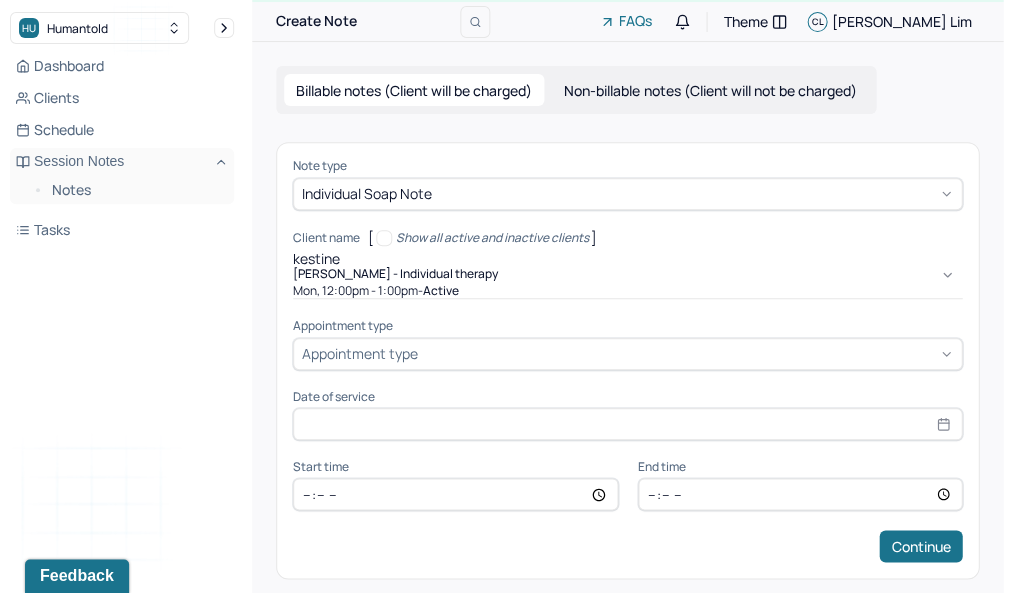 click on "Mon, 12:00pm - 1:00pm  -  active" at bounding box center (627, 291) 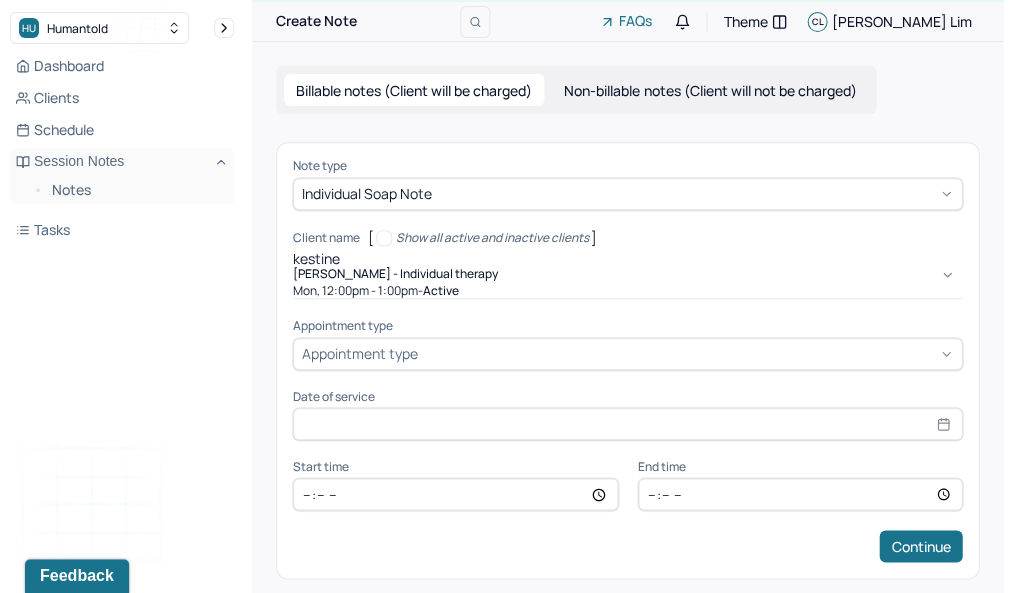 type 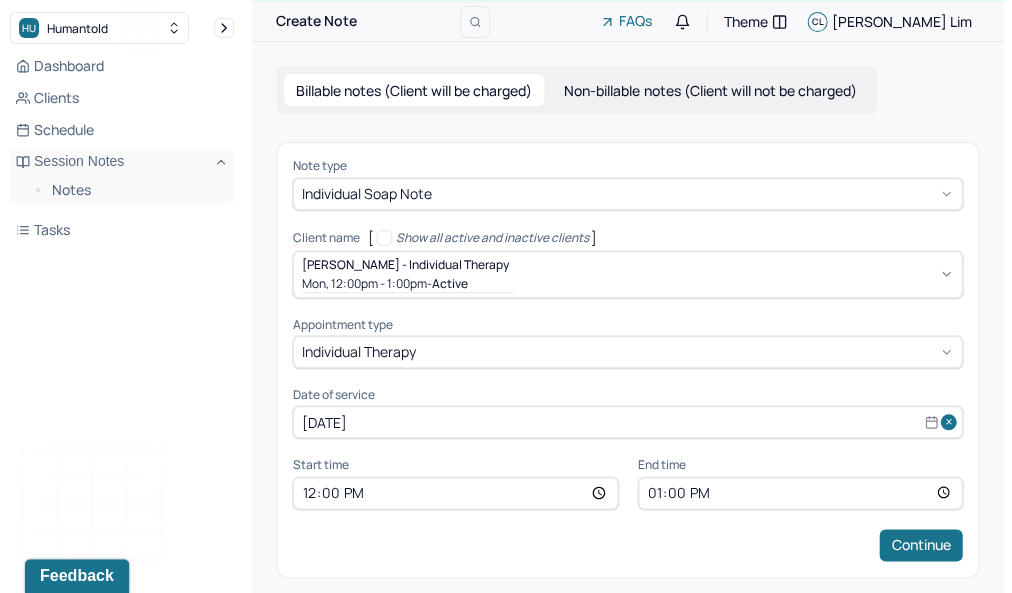 click on "13:00" at bounding box center (800, 493) 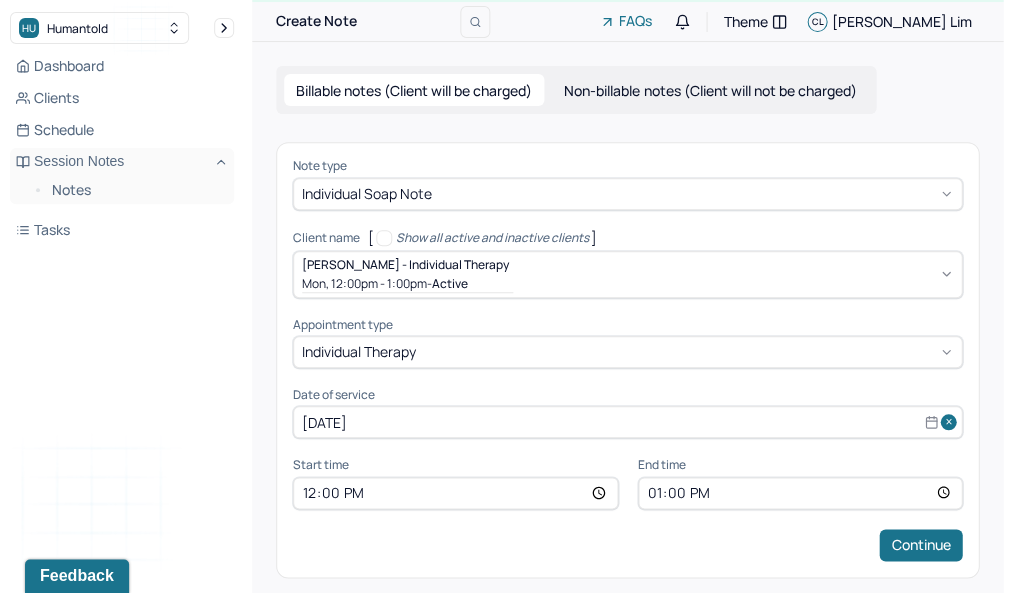 type on "13:05" 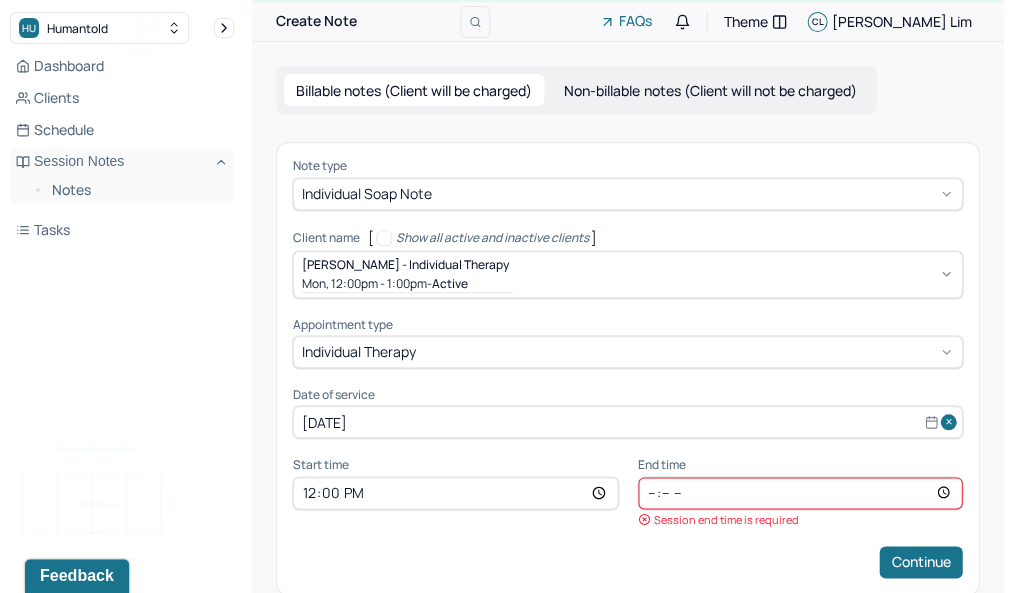 type on "13:00" 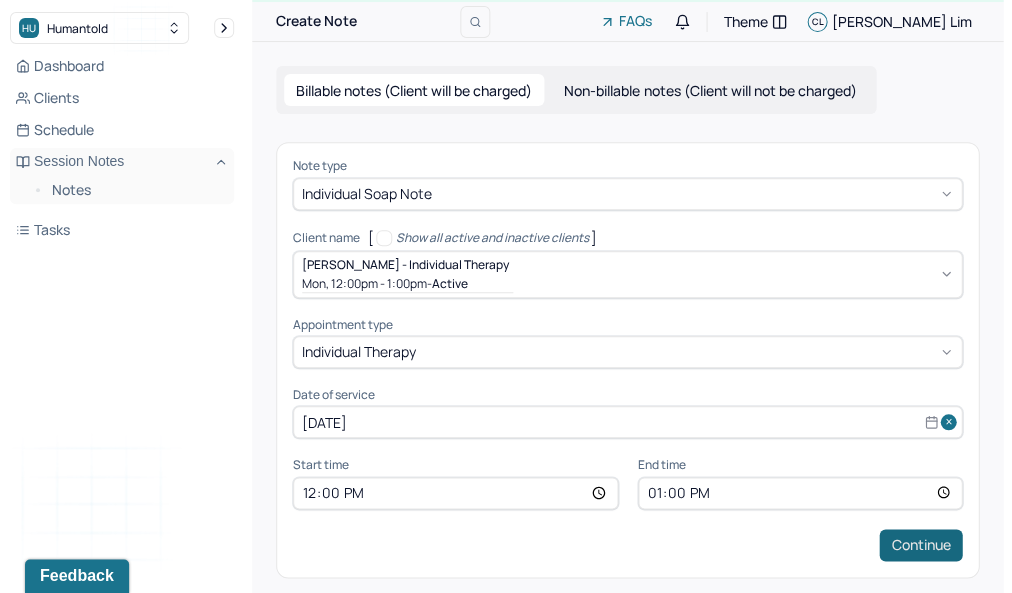 click on "Continue" at bounding box center [920, 545] 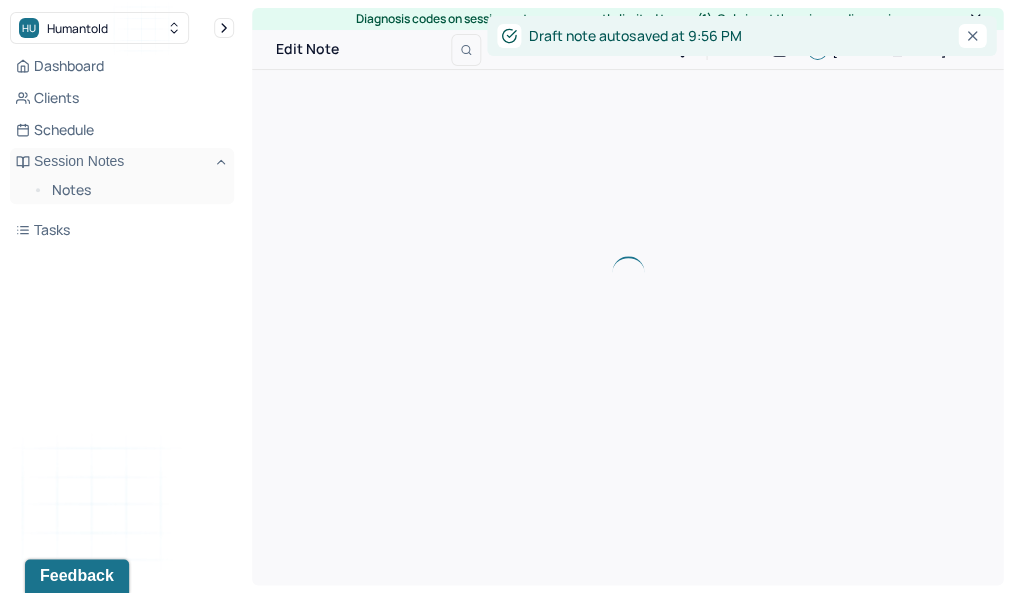 scroll, scrollTop: 0, scrollLeft: 0, axis: both 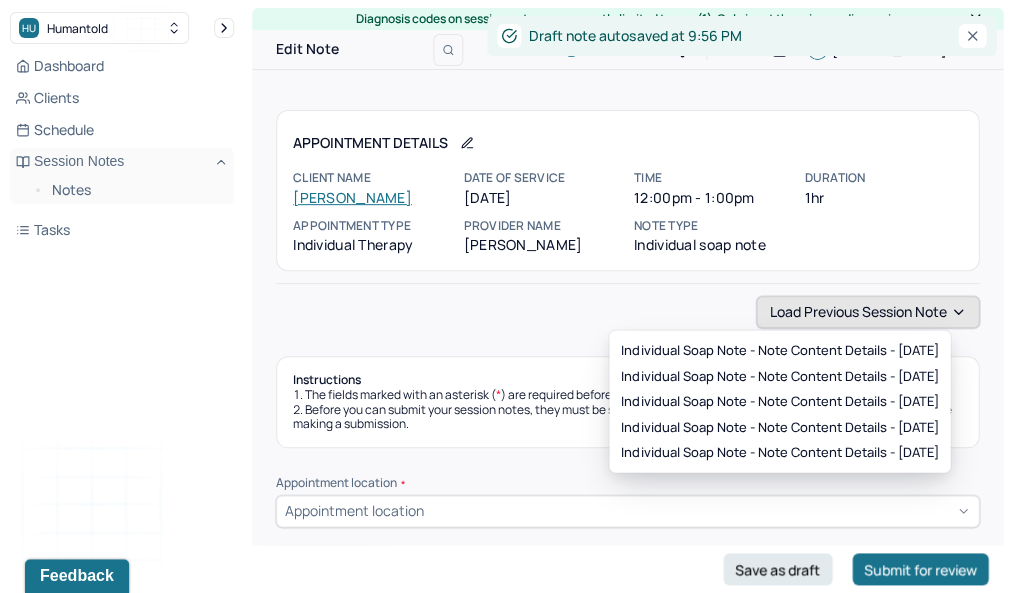 click on "Load previous session note" at bounding box center [867, 312] 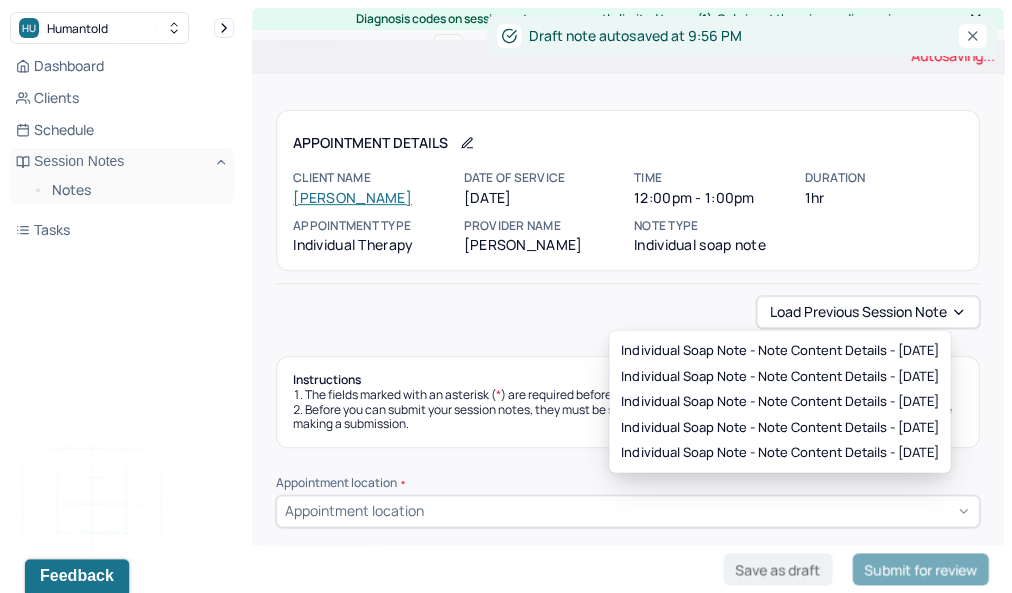 click on "Individual soap note   - Note content Details -   [DATE] Individual soap note   - Note content Details -   [DATE] Individual soap note   - Note content Details -   [DATE] Individual soap note   - Note content Details -   [DATE] Individual soap note   - Note content Details -   [DATE]" at bounding box center [779, 402] 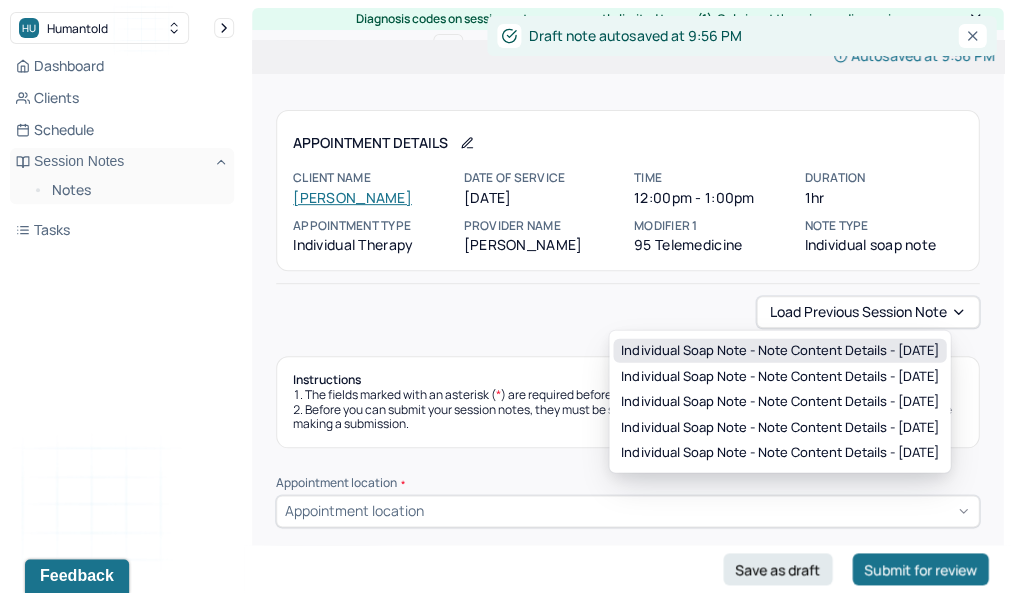 click on "Individual soap note   - Note content Details -   [DATE]" at bounding box center (779, 351) 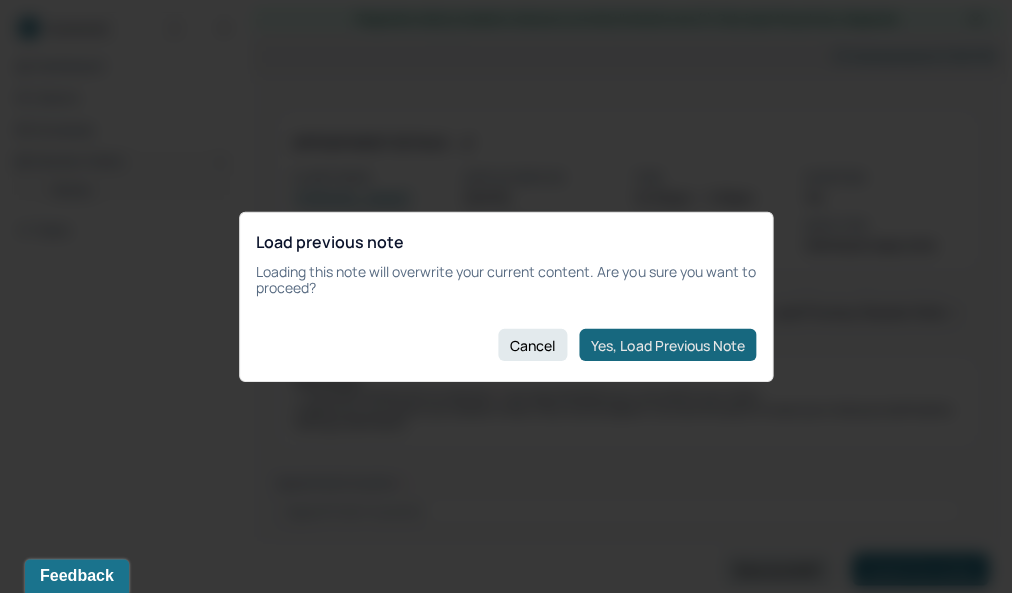 click on "Yes, Load Previous Note" at bounding box center (667, 345) 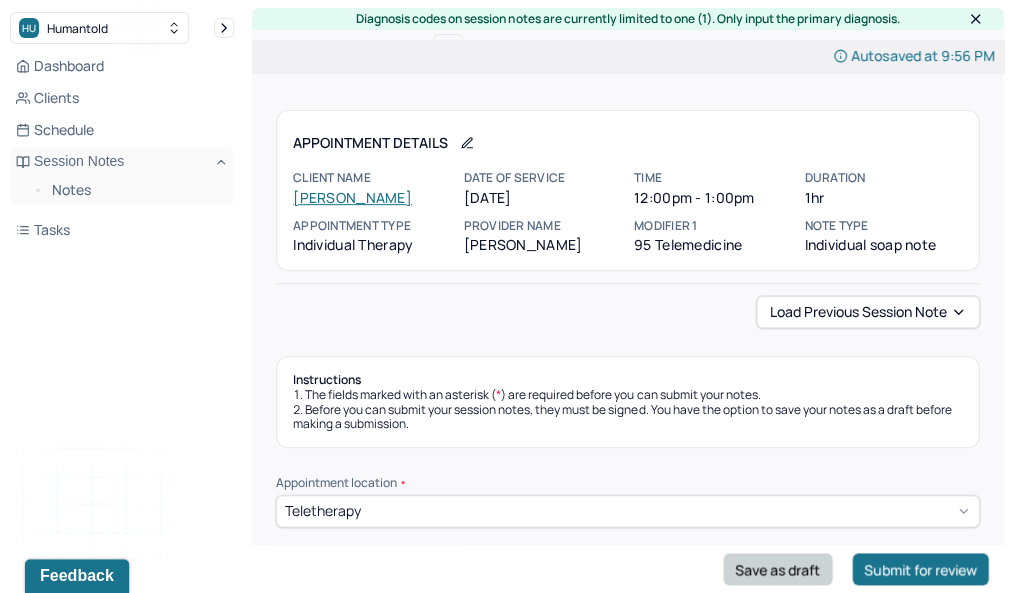 click on "Save as draft" at bounding box center [777, 569] 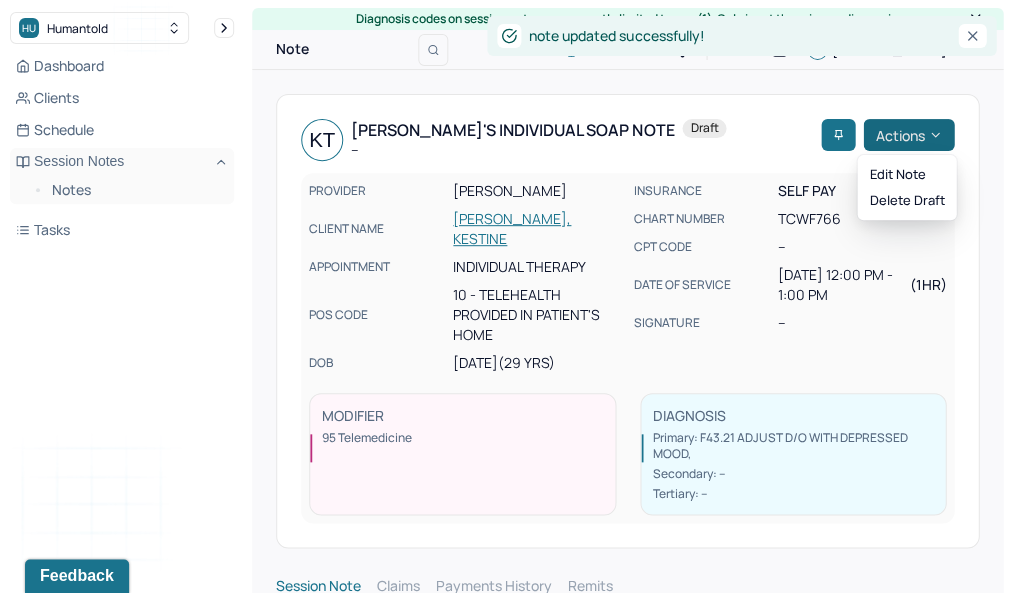 click on "Actions" at bounding box center (908, 135) 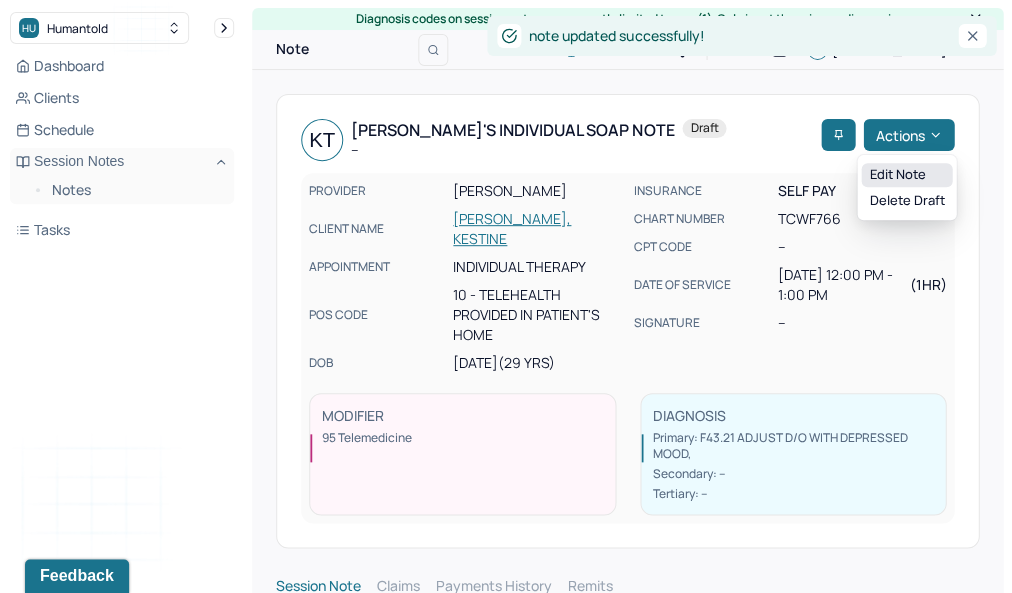 click on "Edit note" at bounding box center [906, 175] 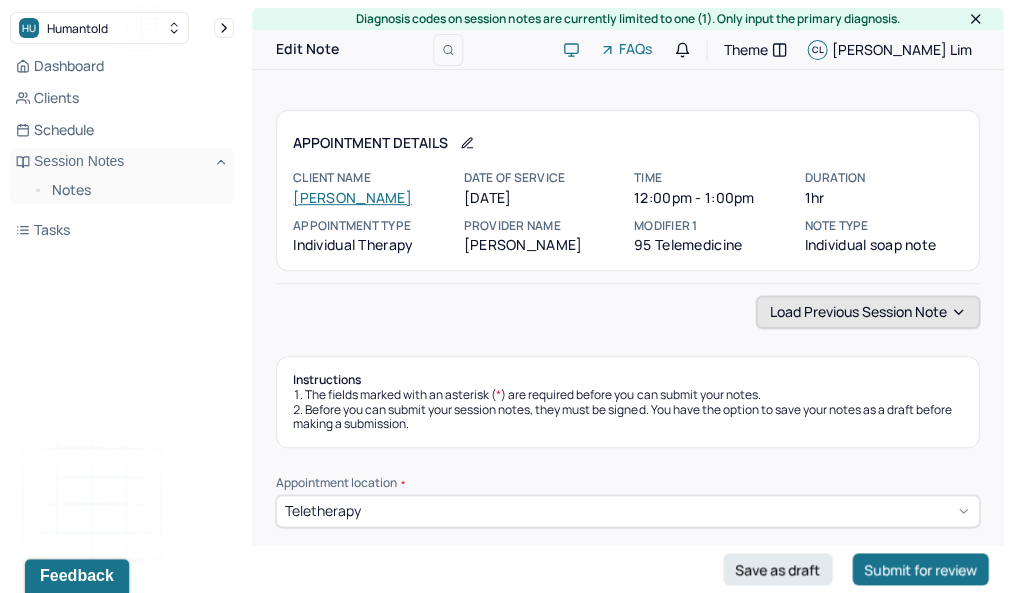 click on "Load previous session note" at bounding box center (867, 312) 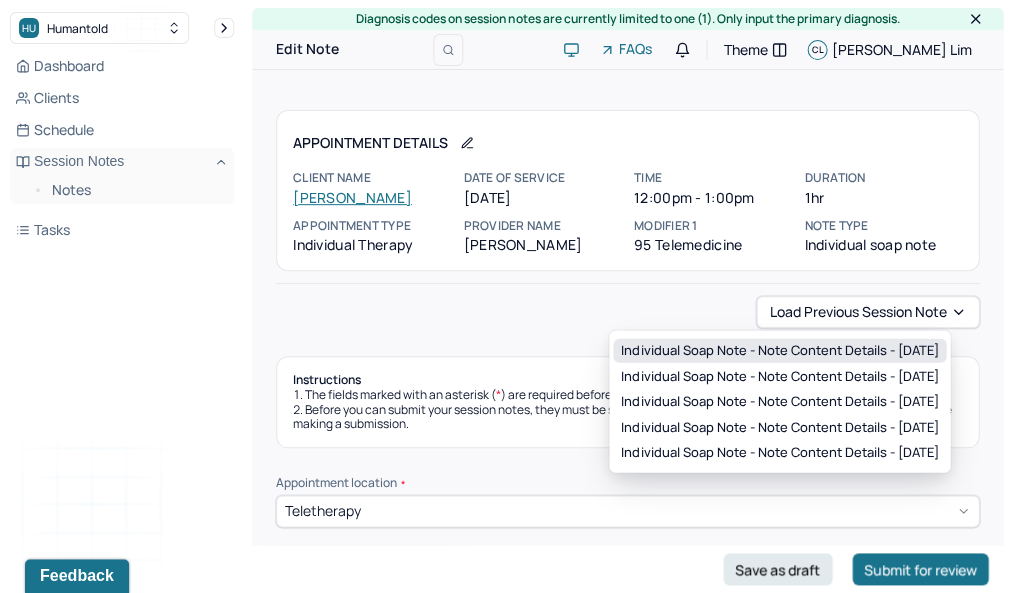 click on "Individual soap note   - Note content Details -   [DATE]" at bounding box center [779, 351] 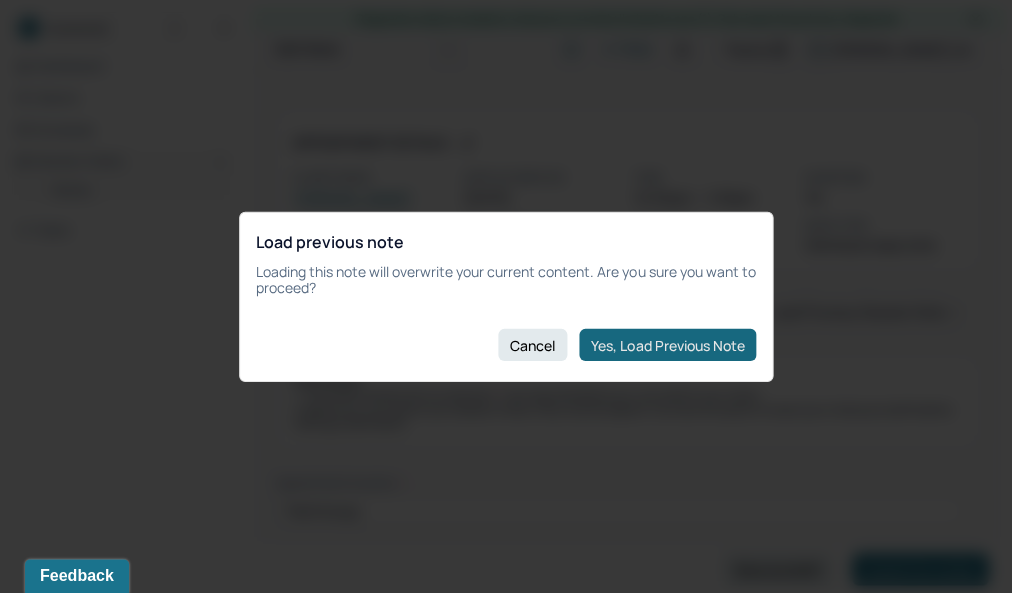 click on "Yes, Load Previous Note" at bounding box center (667, 345) 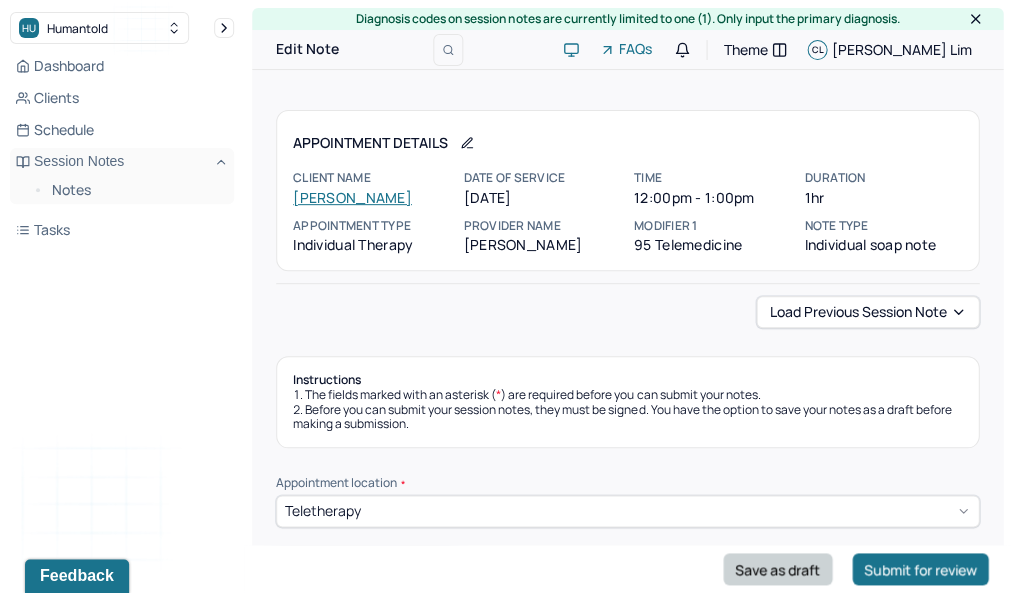click on "Save as draft" at bounding box center (777, 569) 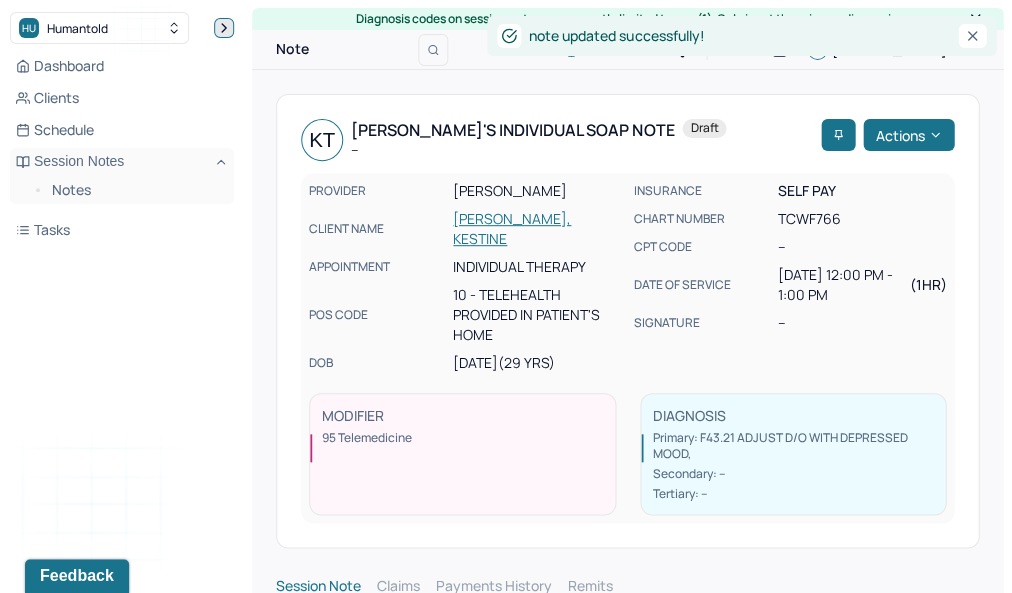click 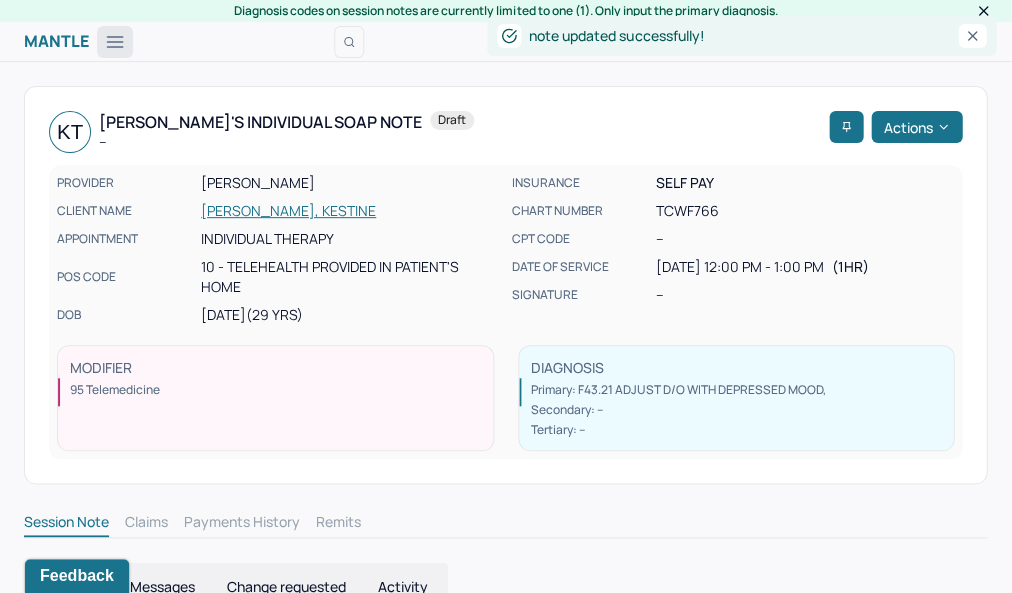 click 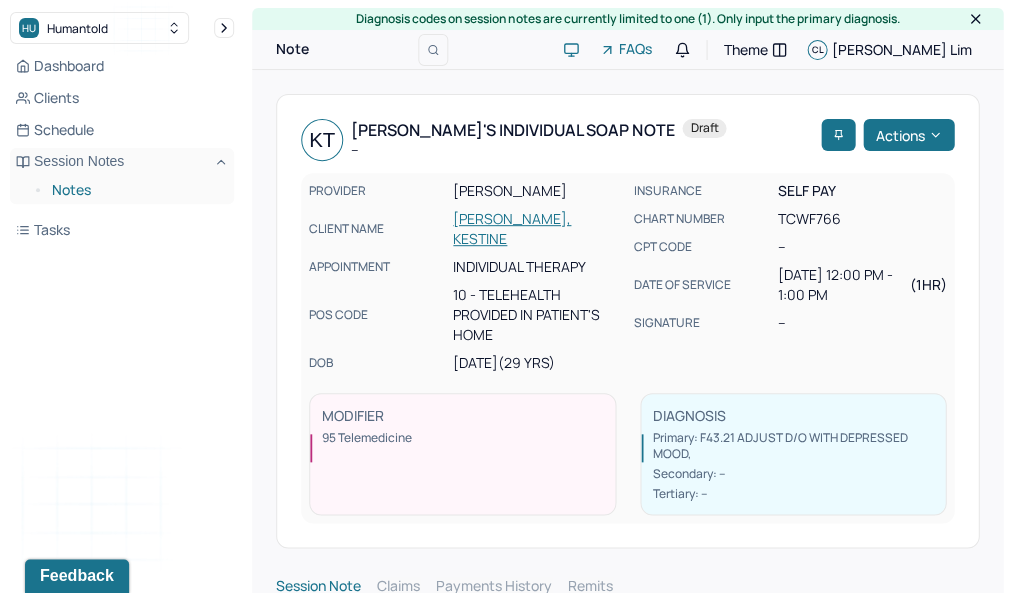 click on "Notes" at bounding box center [135, 190] 